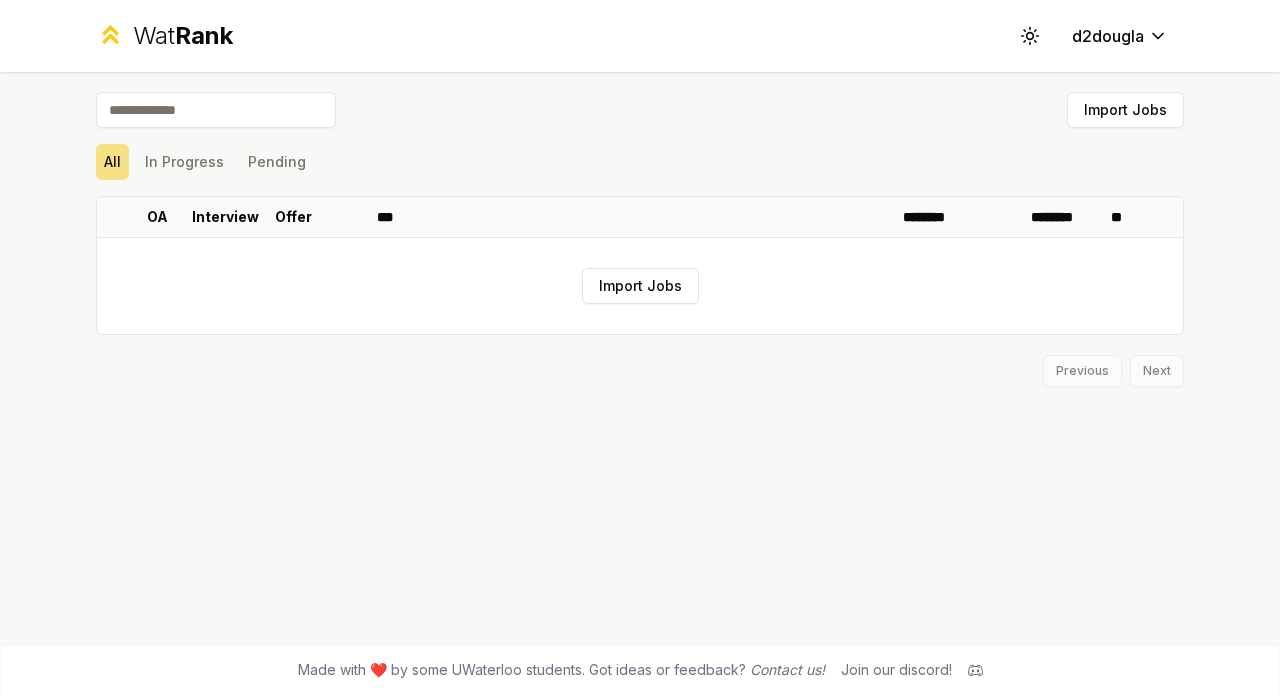 scroll, scrollTop: 0, scrollLeft: 0, axis: both 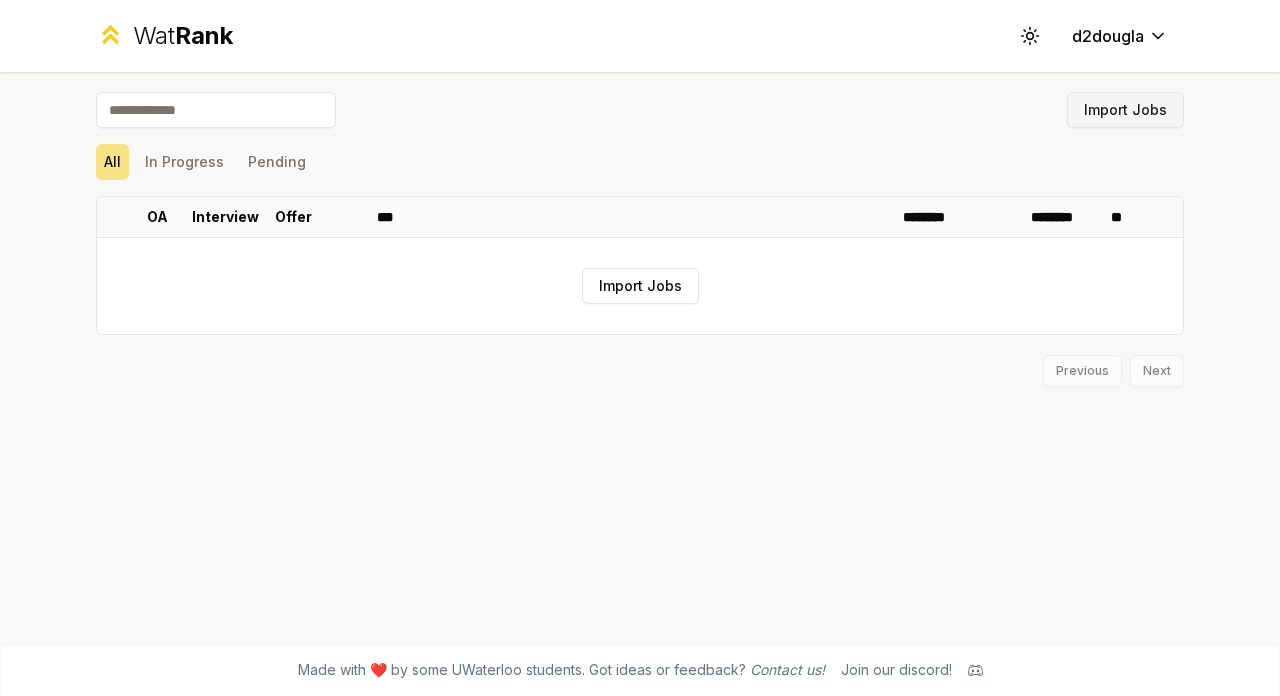 click on "Import Jobs" at bounding box center (1125, 110) 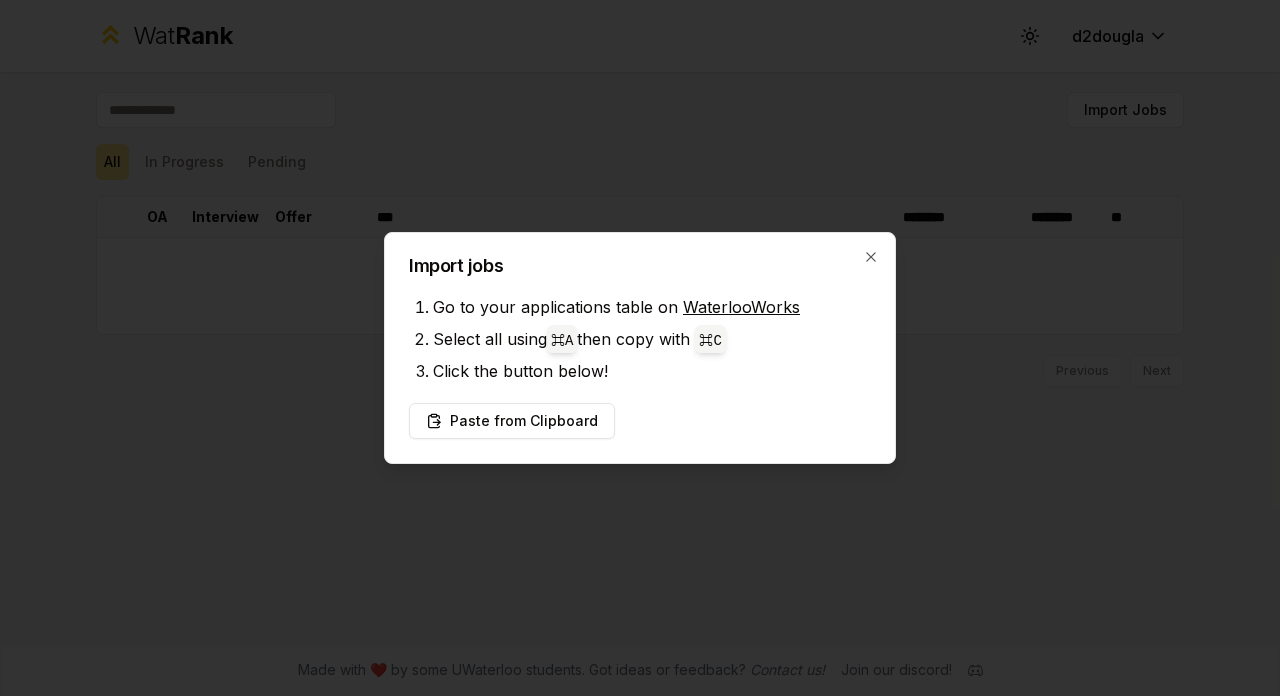 click on "WaterlooWorks" at bounding box center (741, 307) 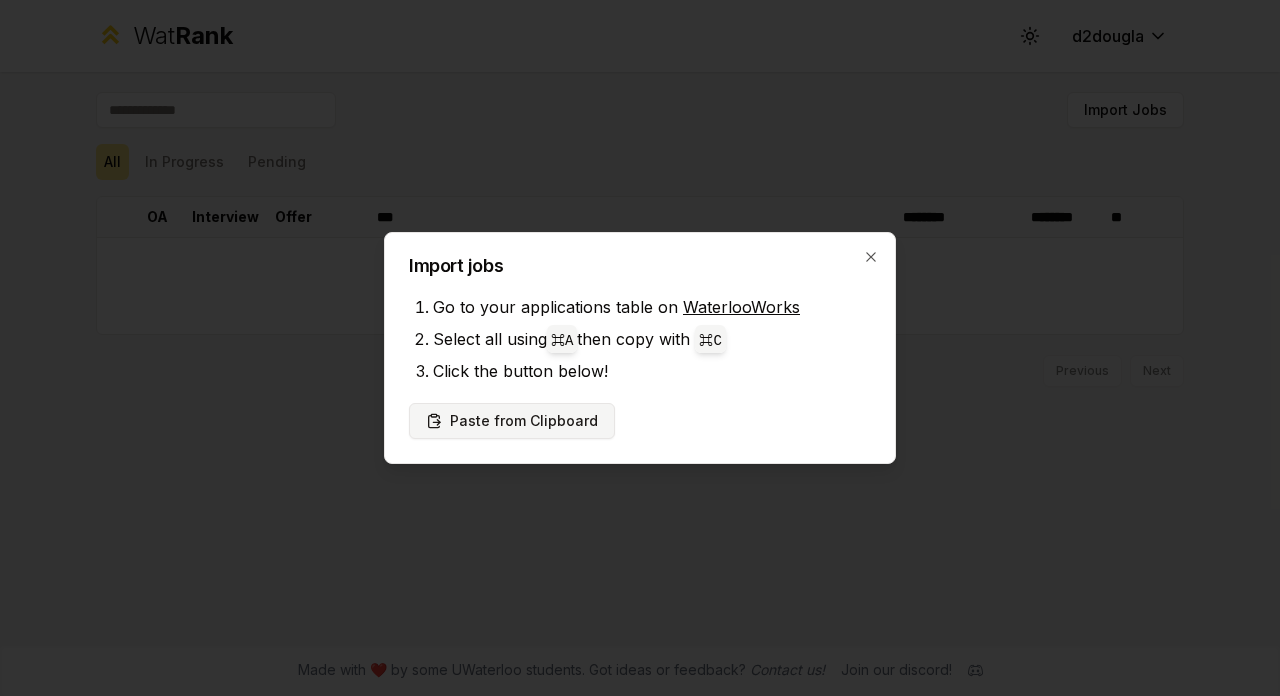 click on "Paste from Clipboard" at bounding box center [512, 421] 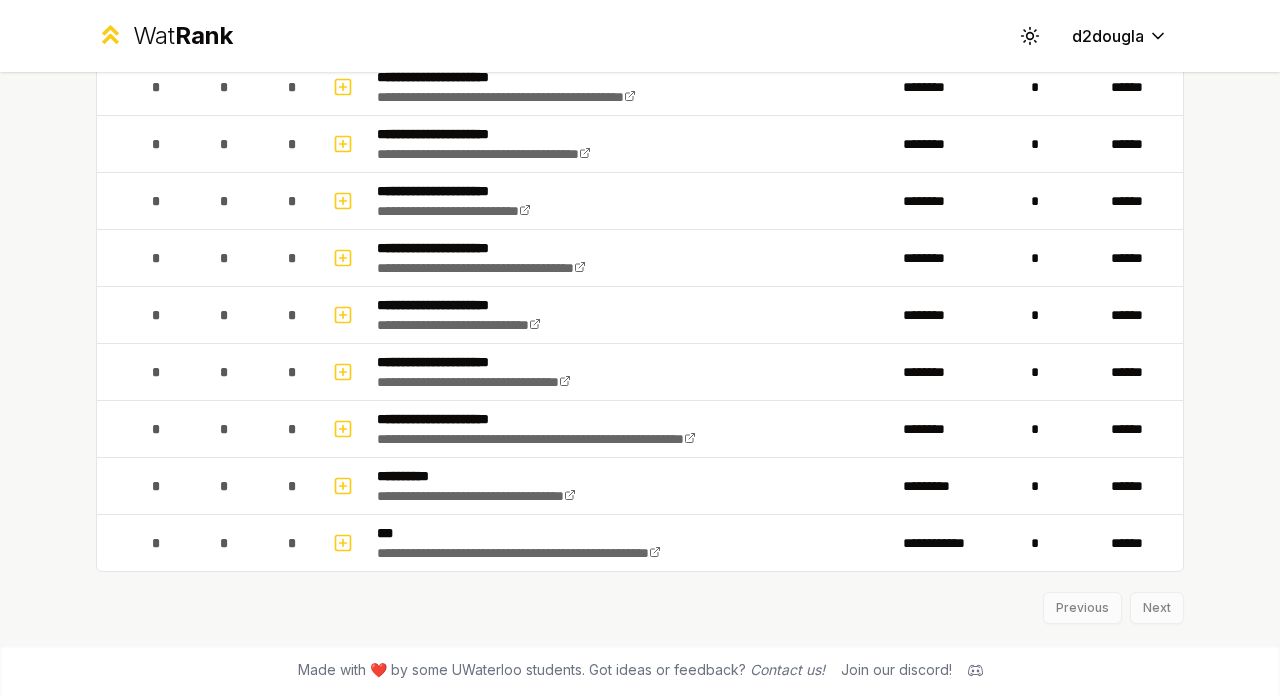 scroll, scrollTop: 1893, scrollLeft: 0, axis: vertical 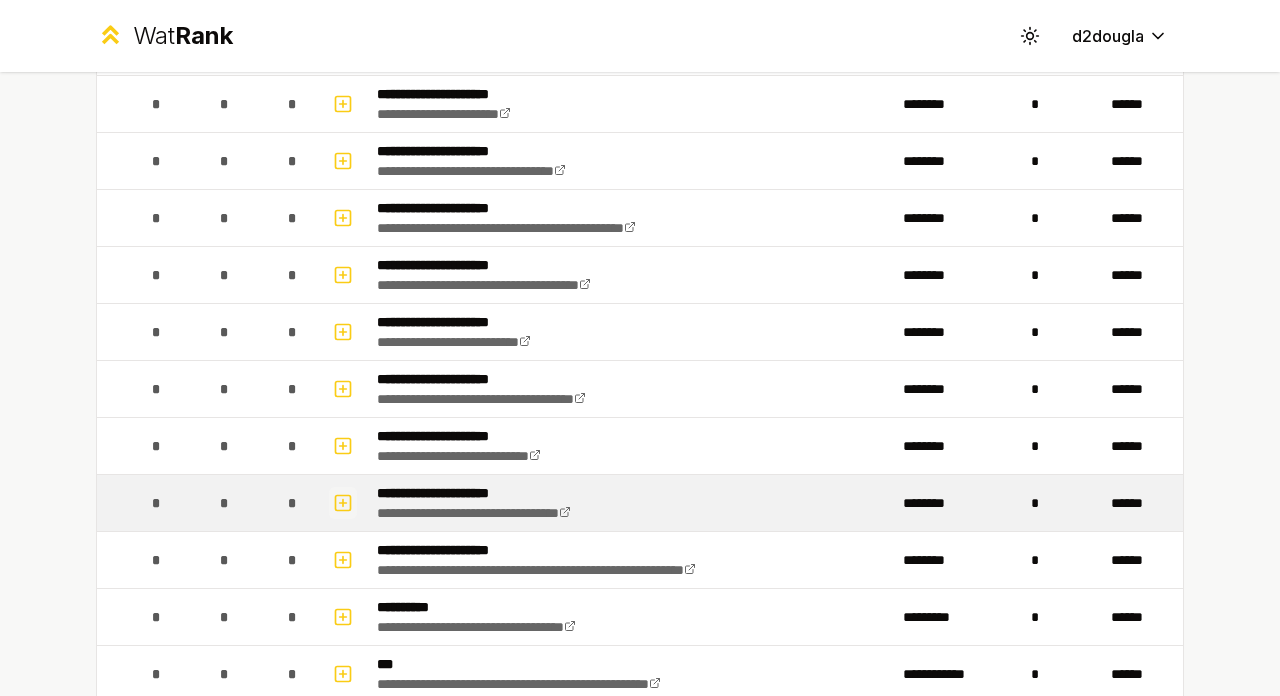 click 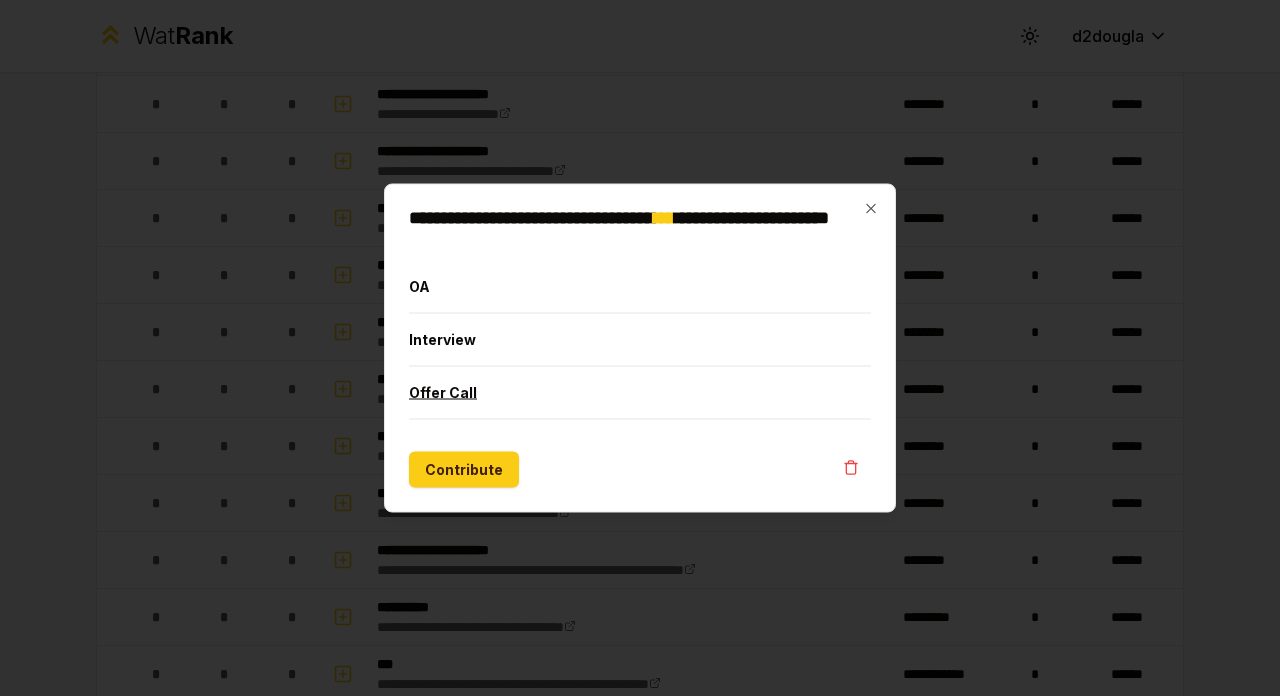 click on "Offer Call" at bounding box center (640, 393) 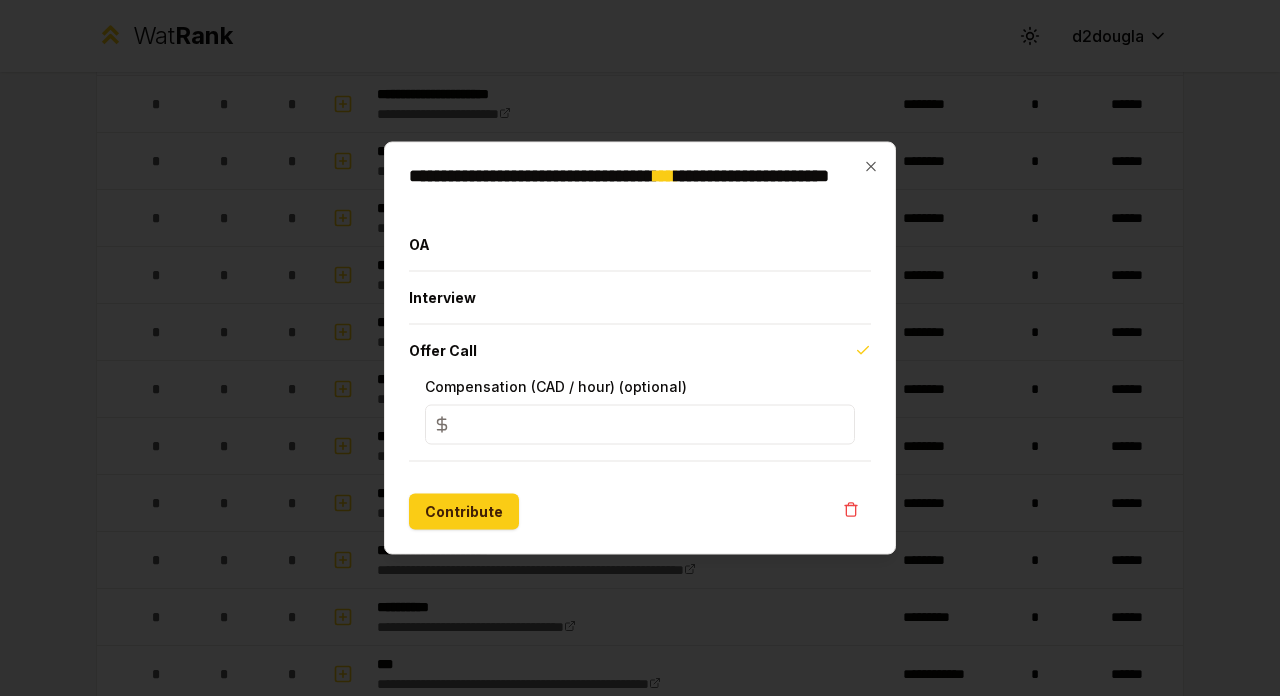 click on "*" at bounding box center [640, 425] 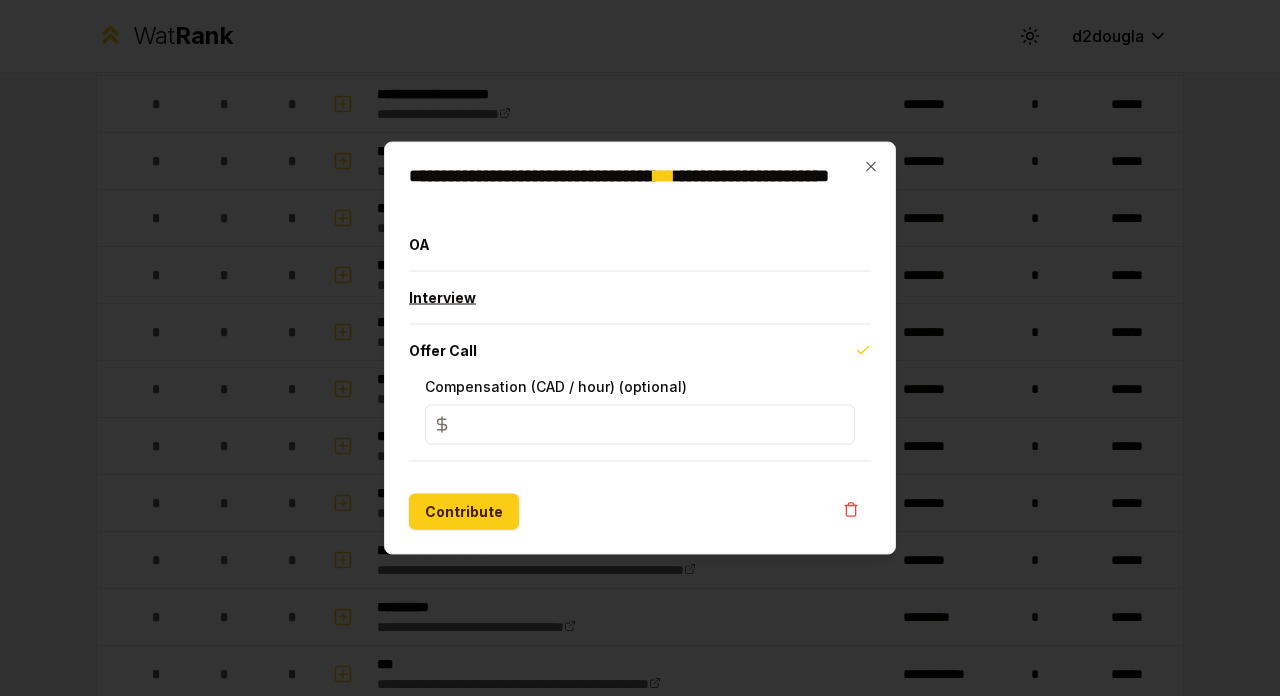 click on "Interview" at bounding box center (640, 298) 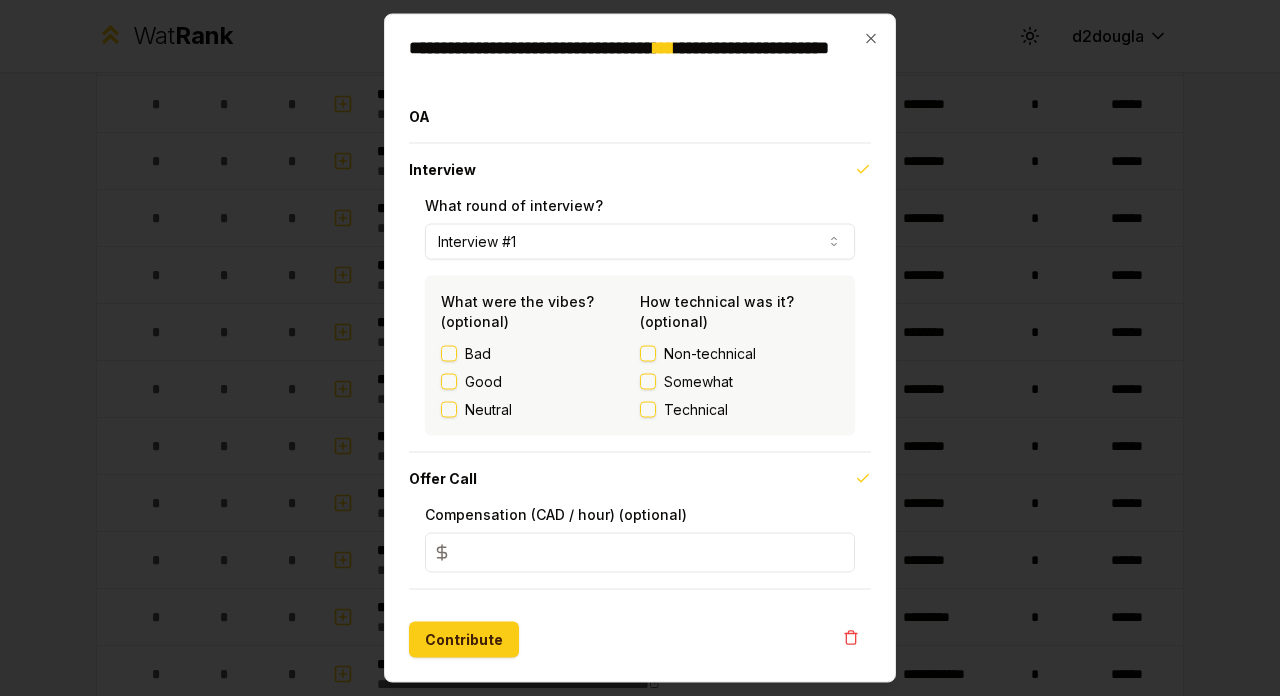 click on "Interview #1" at bounding box center [640, 242] 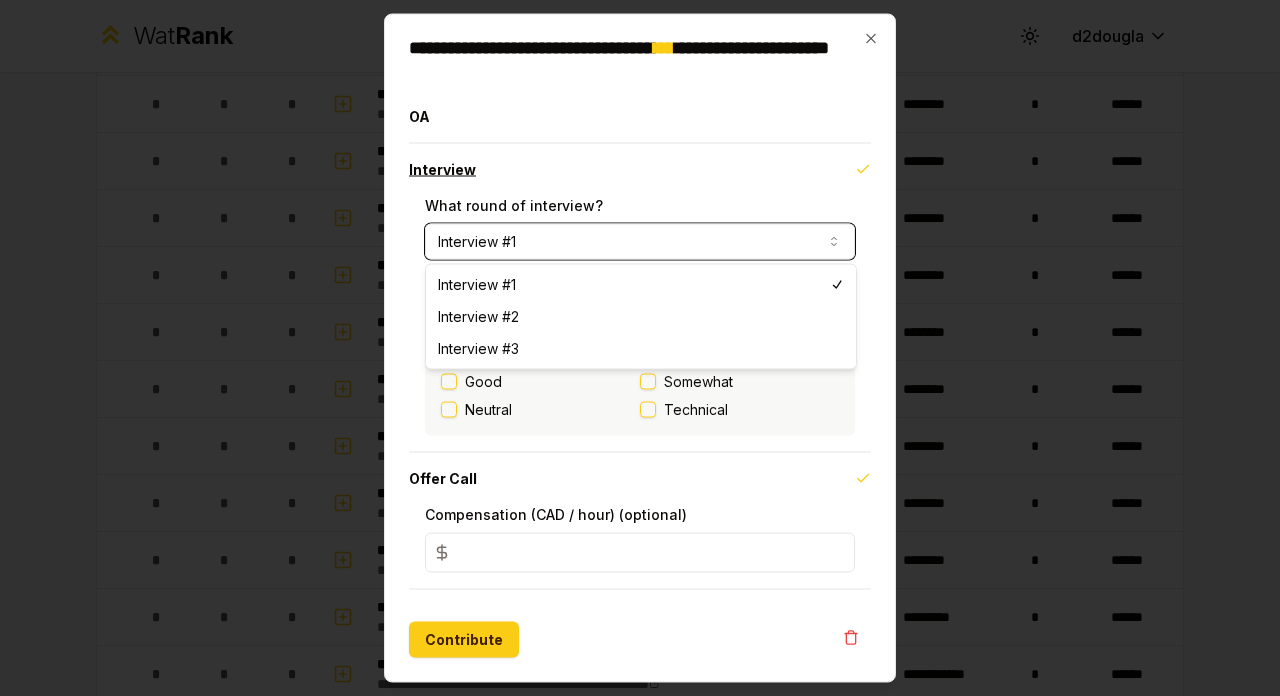 click on "Interview" at bounding box center (640, 170) 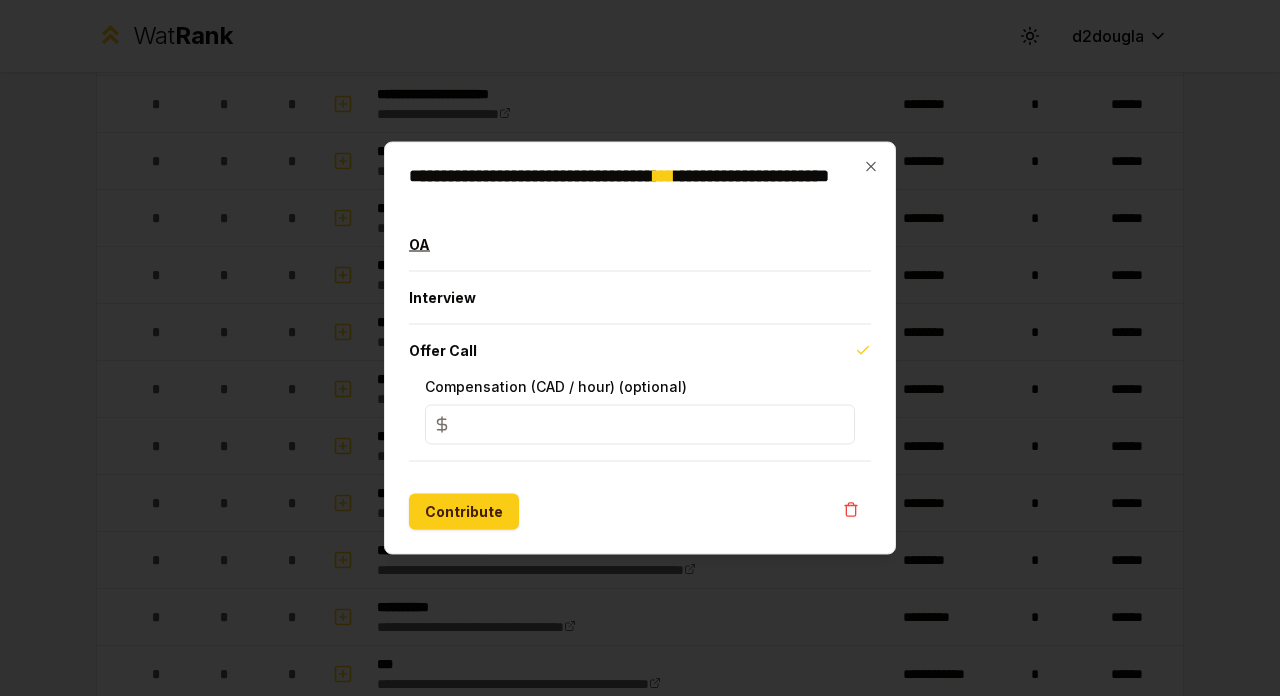 click on "OA" at bounding box center (640, 245) 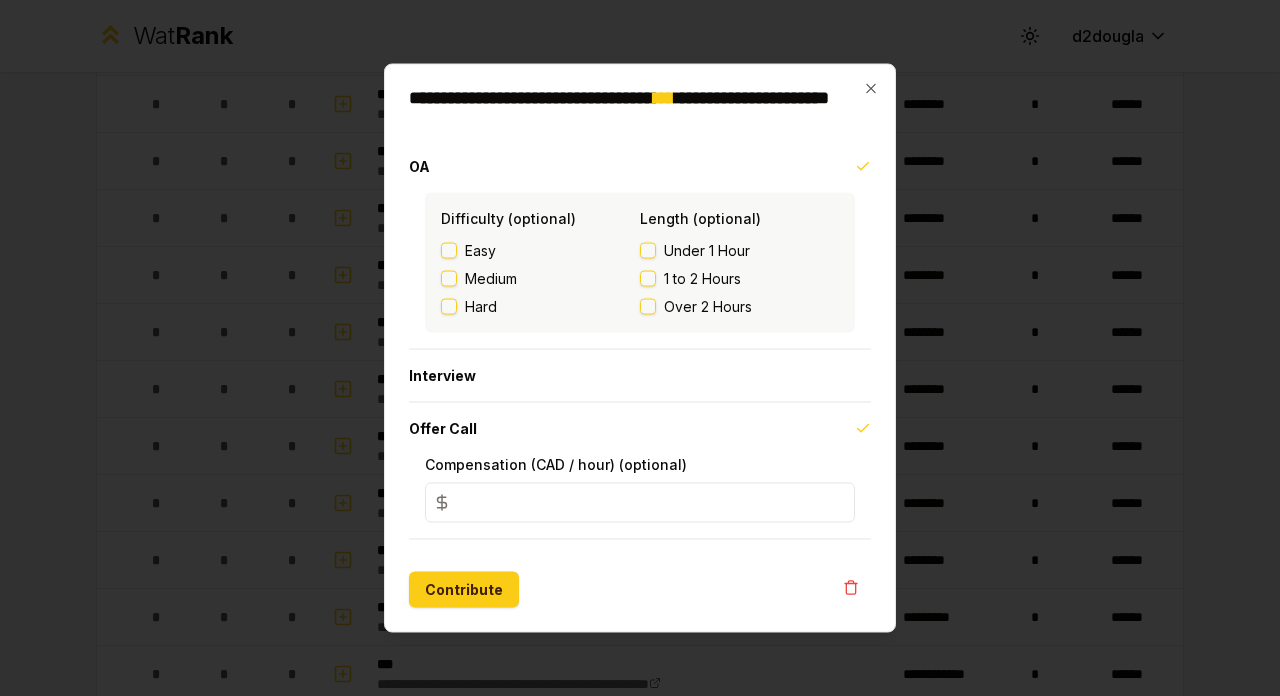 click on "**********" at bounding box center (640, 348) 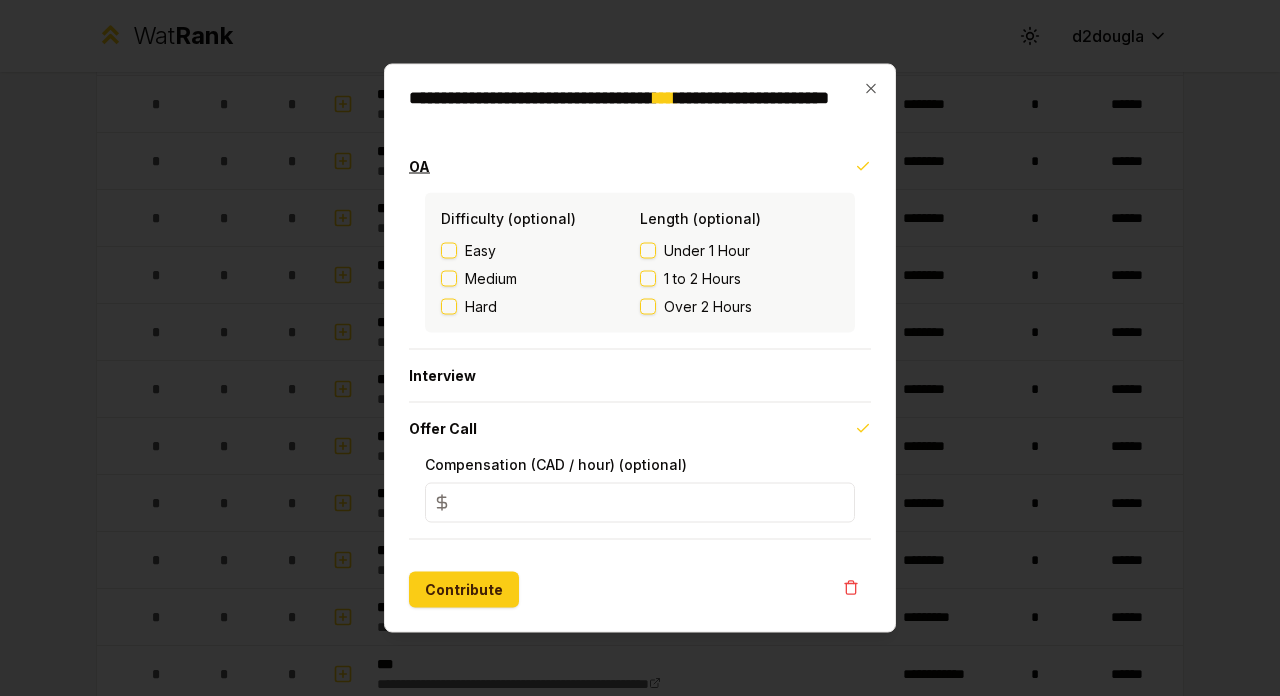 click on "OA" at bounding box center (640, 167) 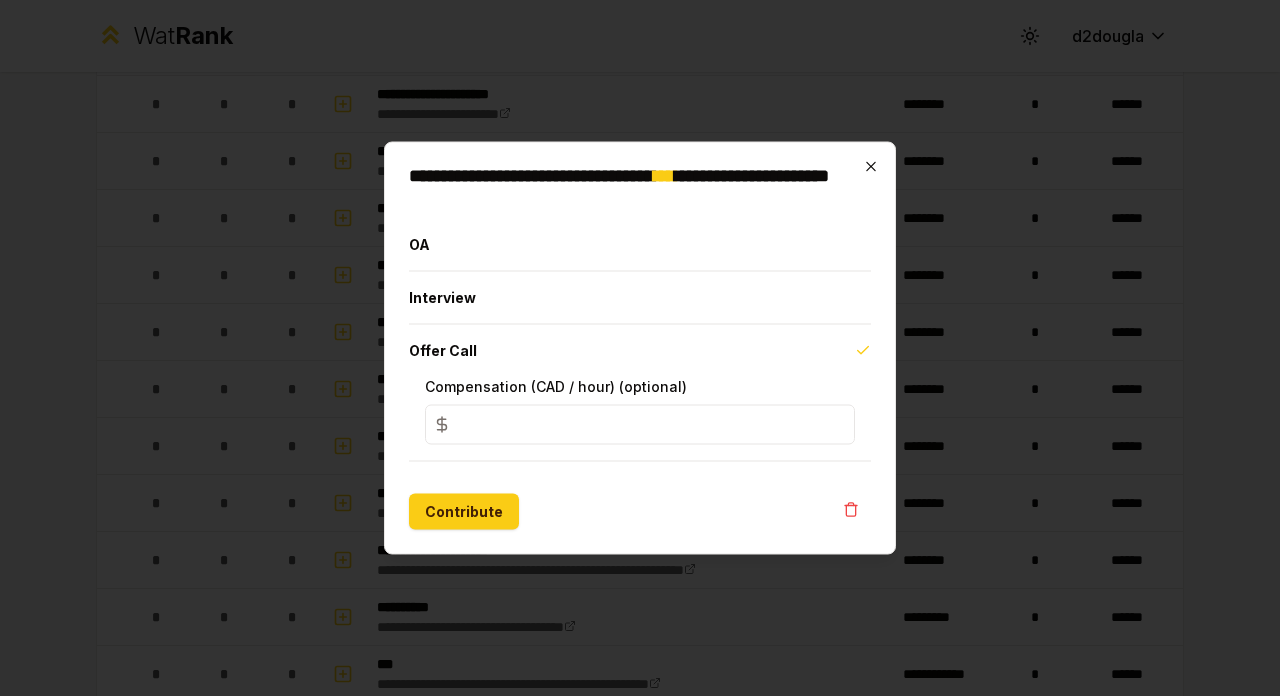click 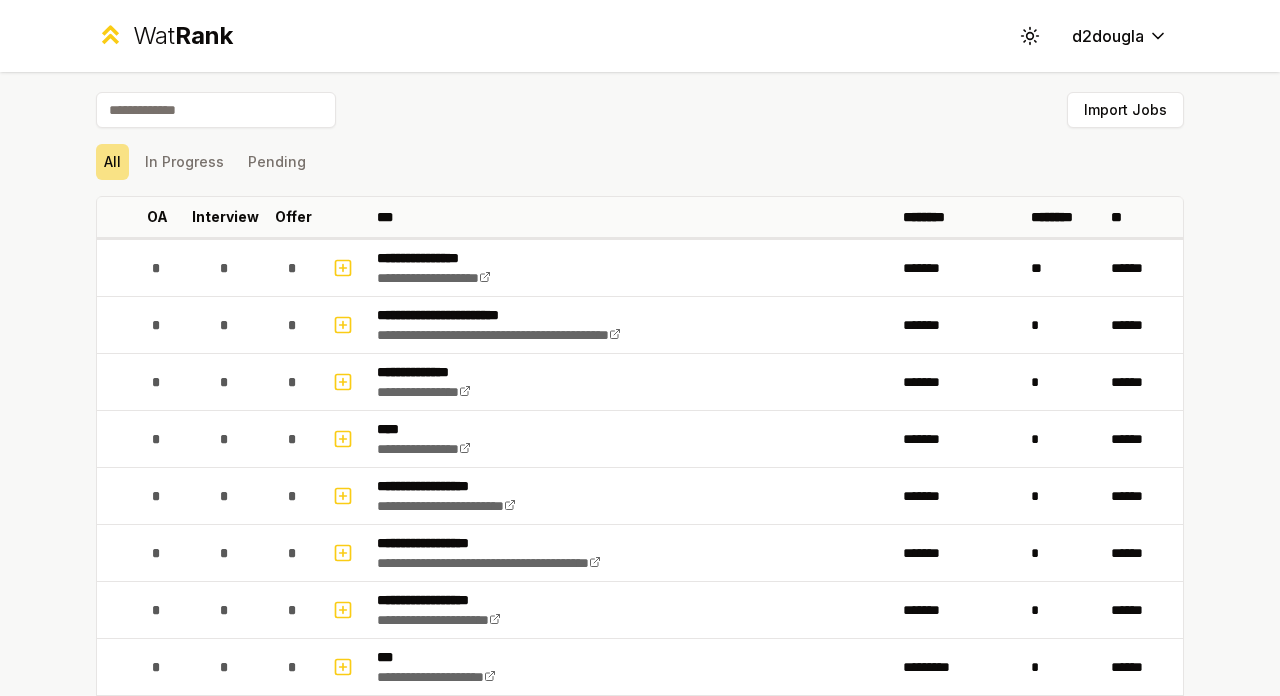 scroll, scrollTop: 0, scrollLeft: 0, axis: both 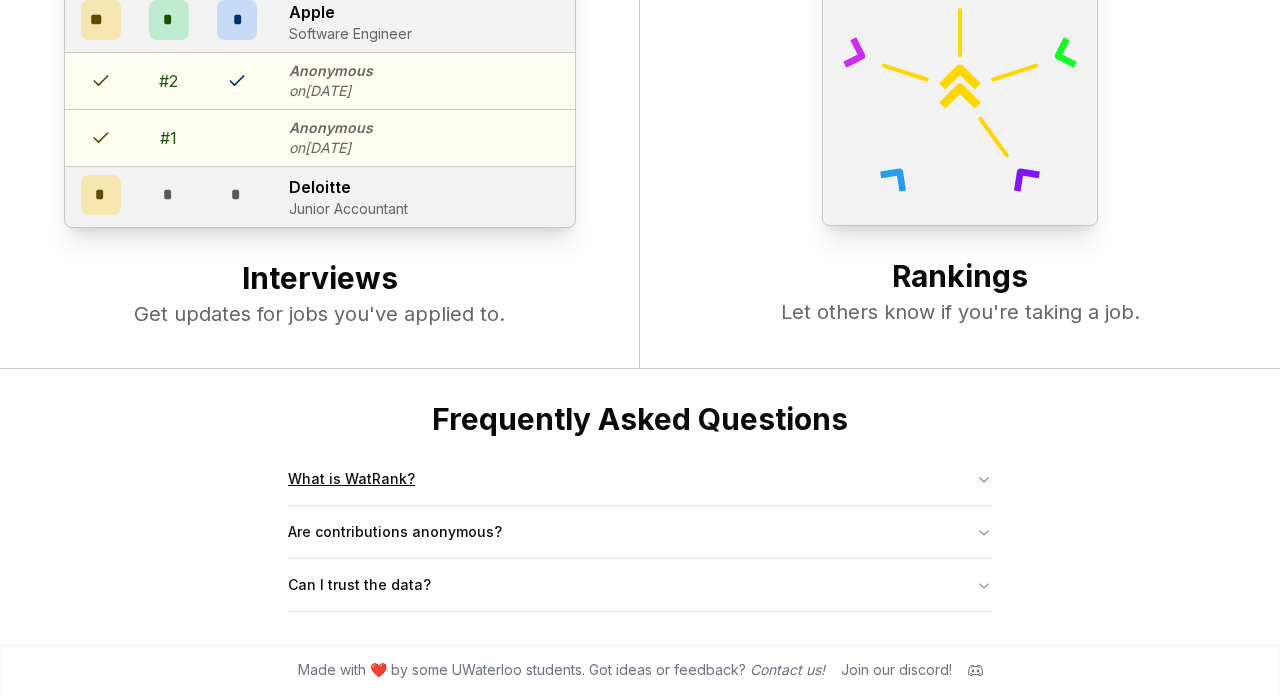 click on "What is WatRank?" at bounding box center (640, 479) 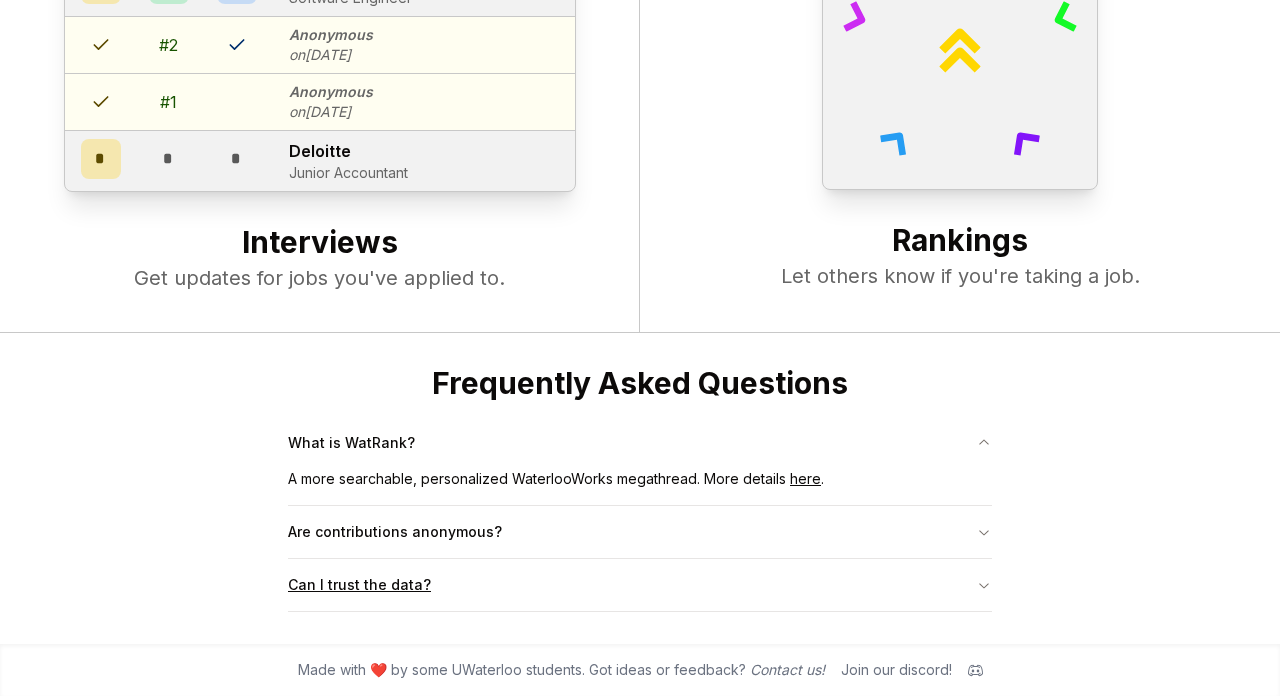 scroll, scrollTop: 806, scrollLeft: 0, axis: vertical 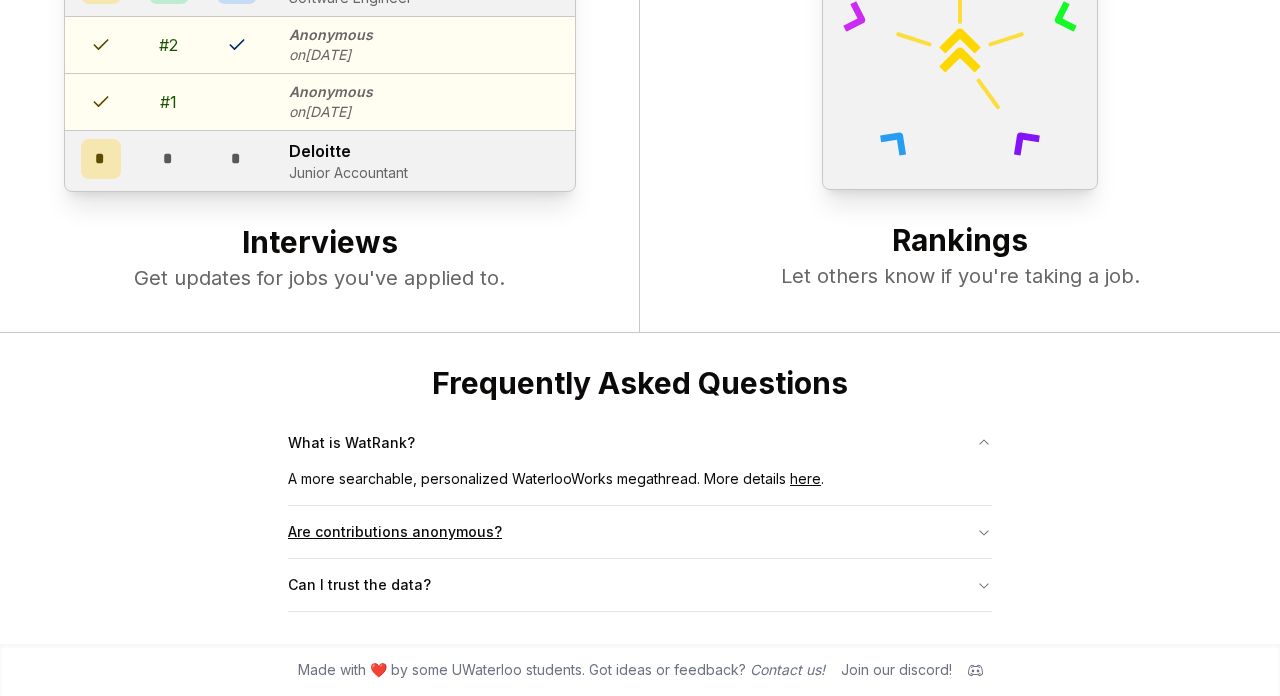 click on "Are contributions anonymous?" at bounding box center [640, 532] 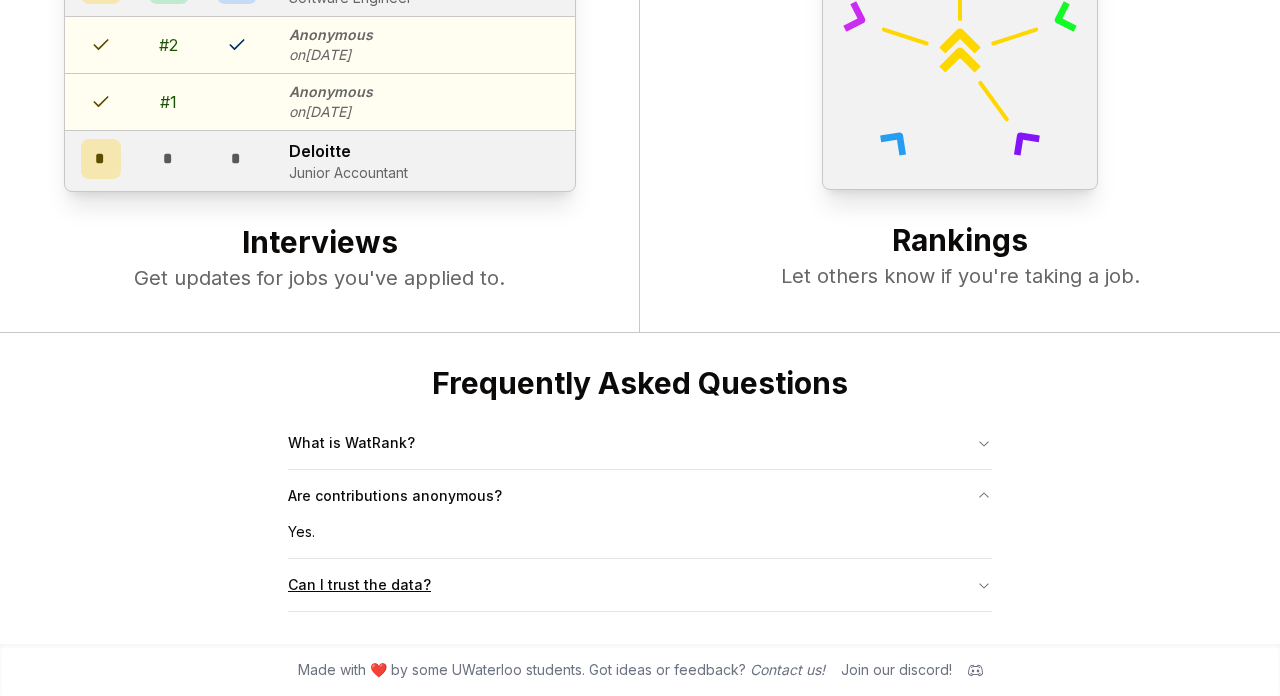 click on "Can I trust the data?" at bounding box center (640, 585) 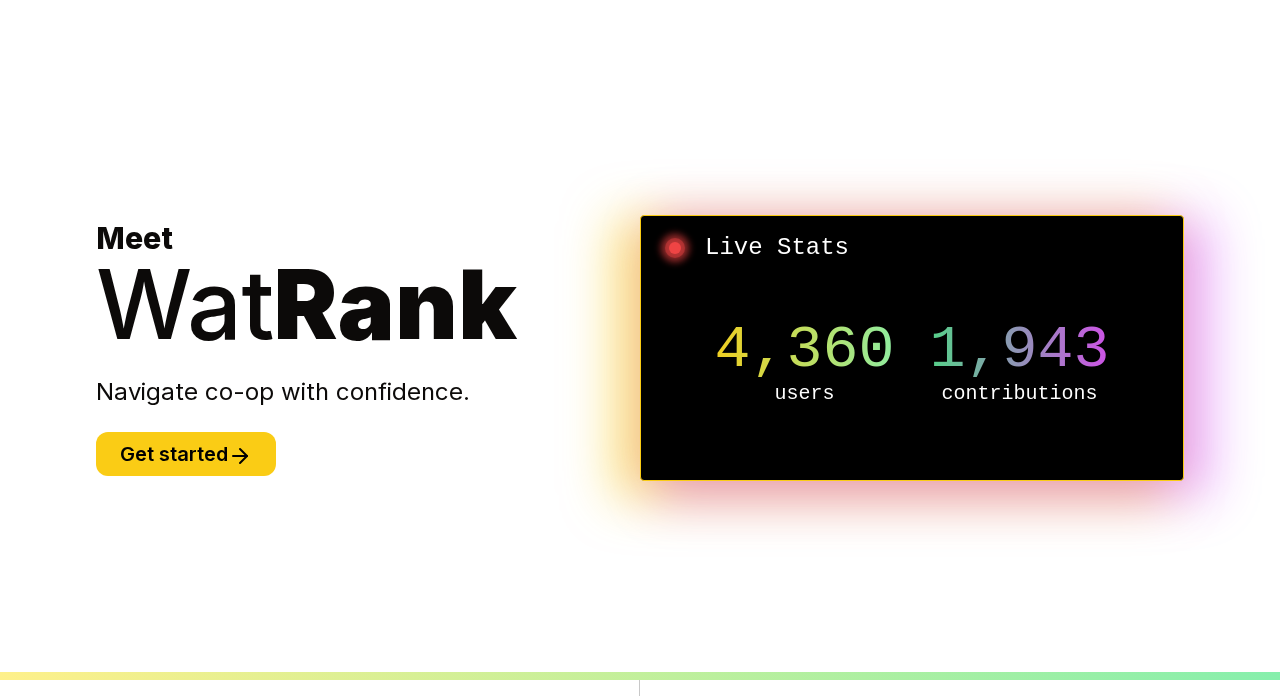 scroll, scrollTop: 0, scrollLeft: 0, axis: both 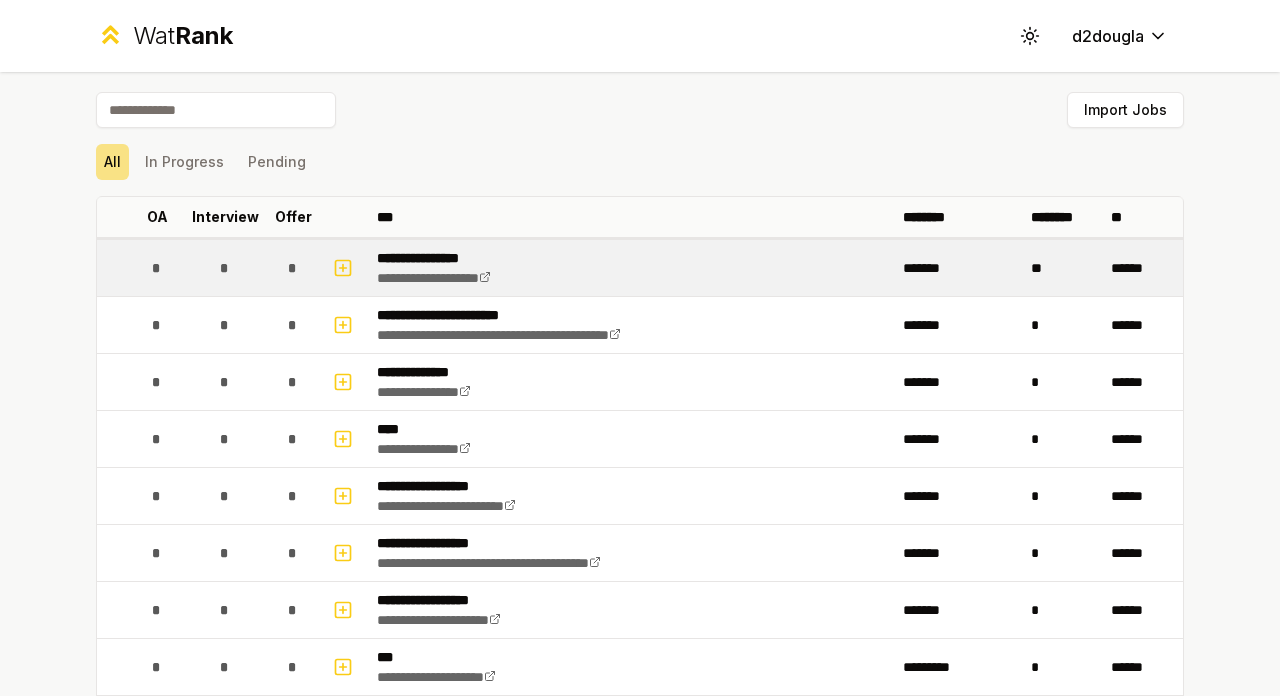 click on "*" at bounding box center (225, 268) 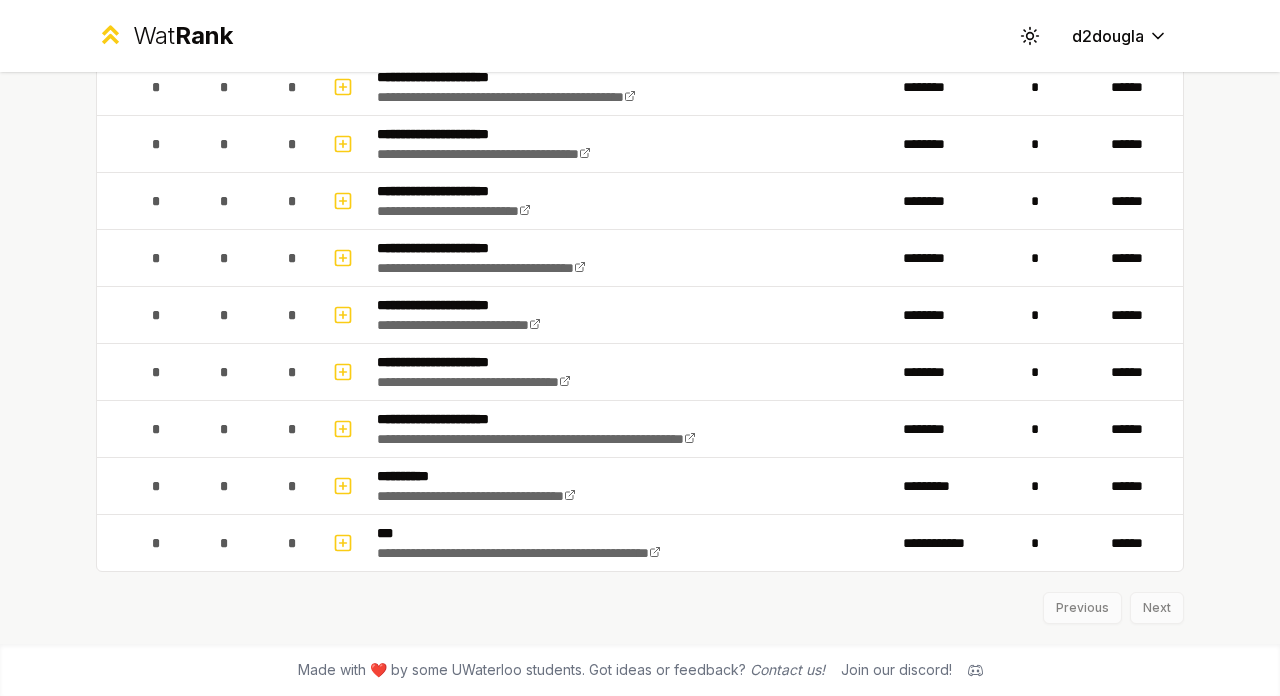scroll, scrollTop: 1891, scrollLeft: 0, axis: vertical 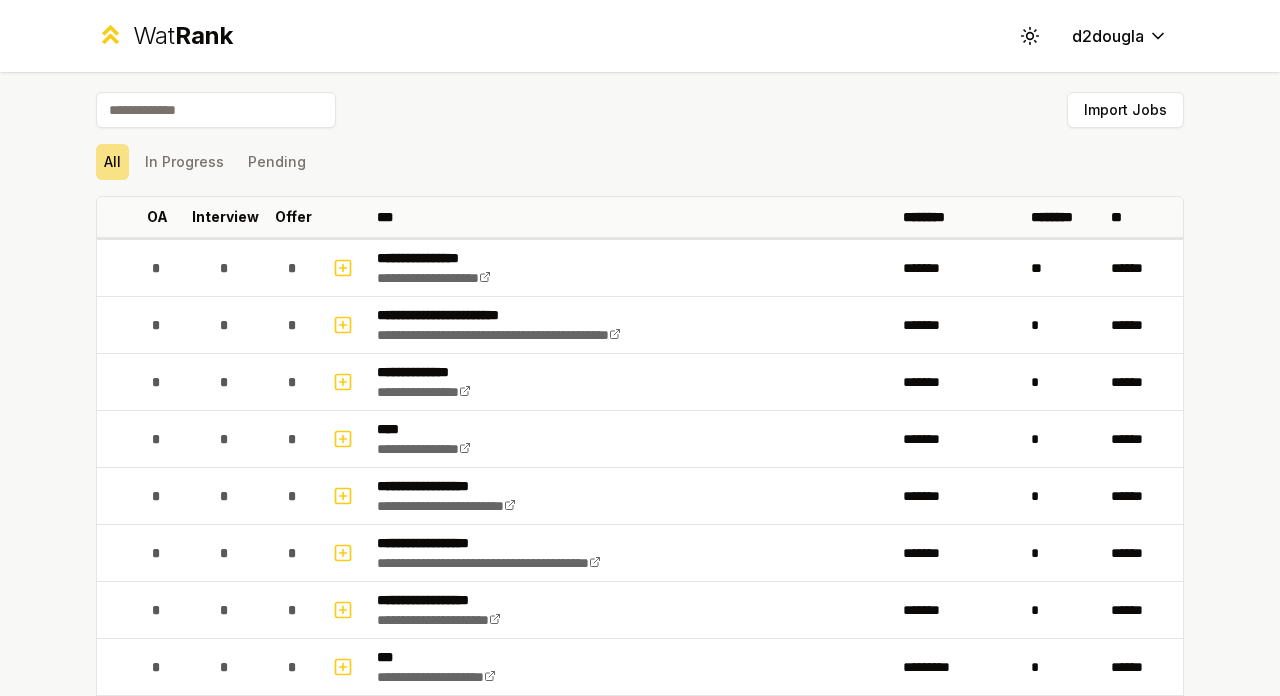 click at bounding box center [216, 110] 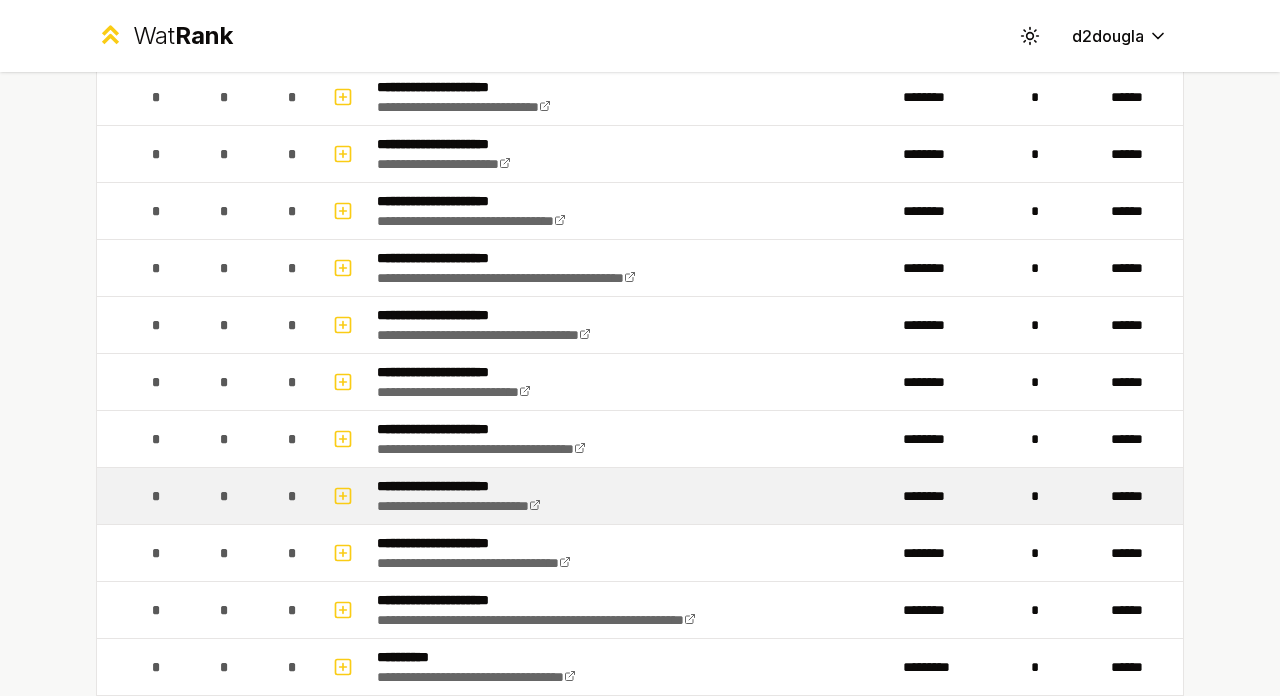 scroll, scrollTop: 1718, scrollLeft: 0, axis: vertical 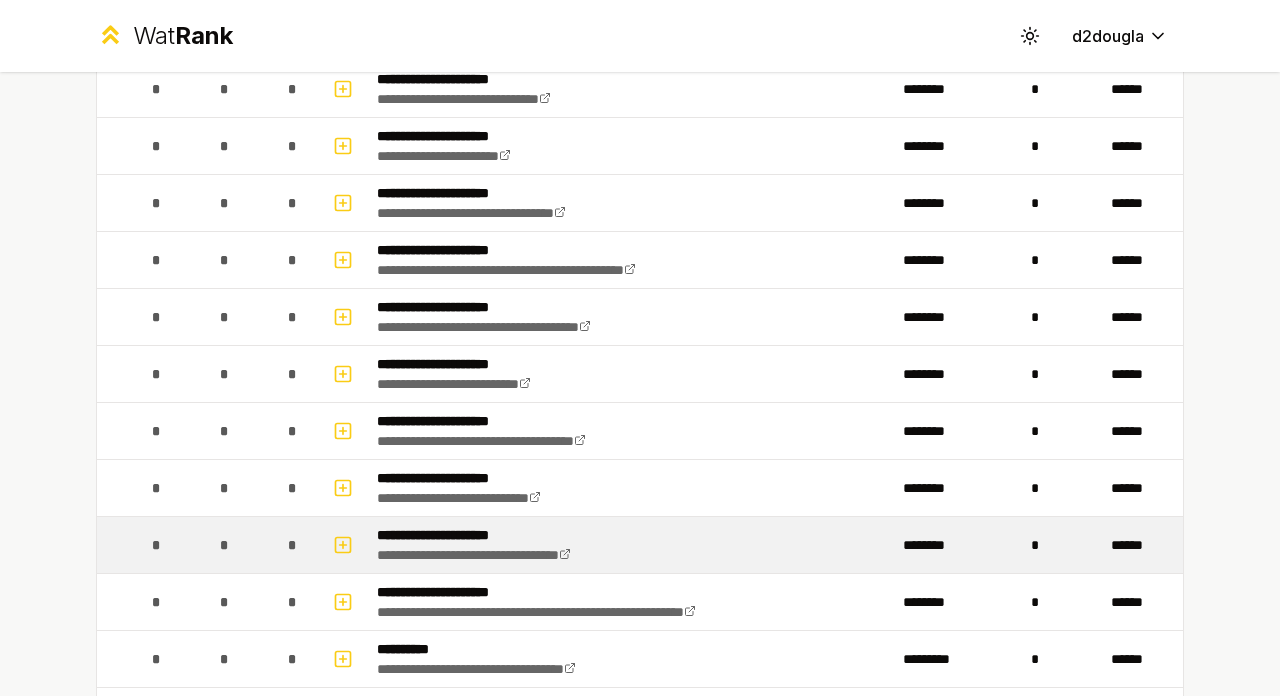 click on "**********" at bounding box center (510, 535) 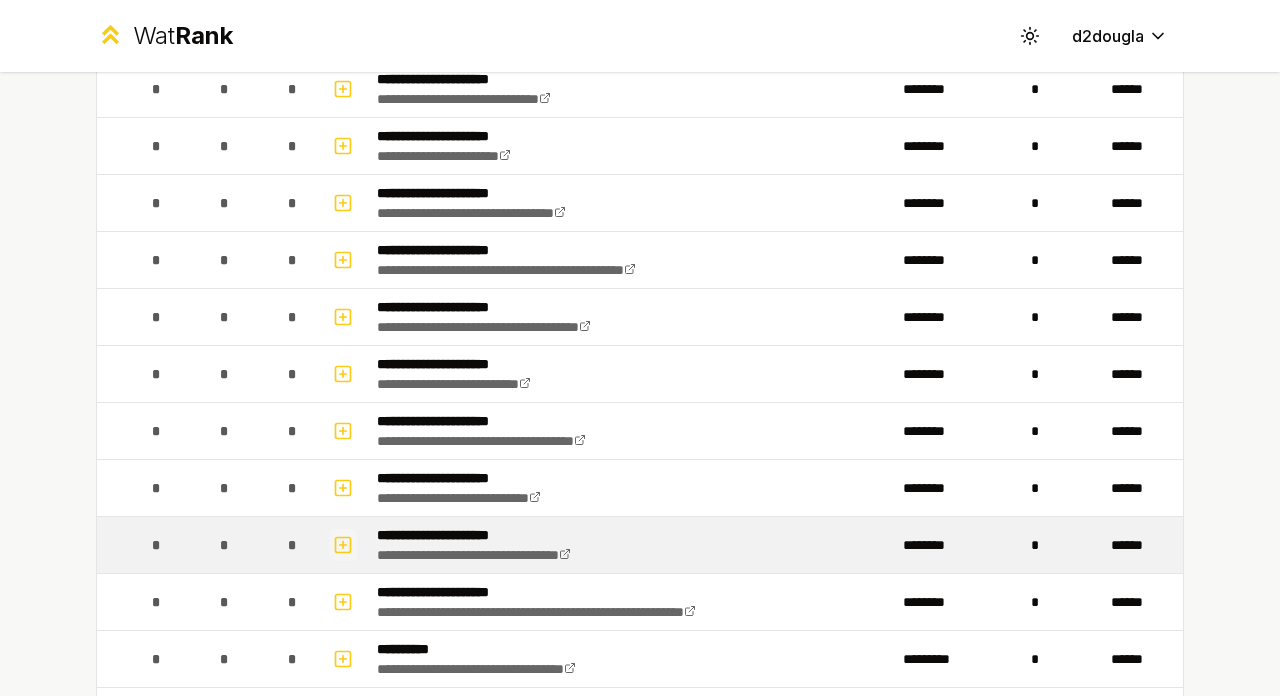 click 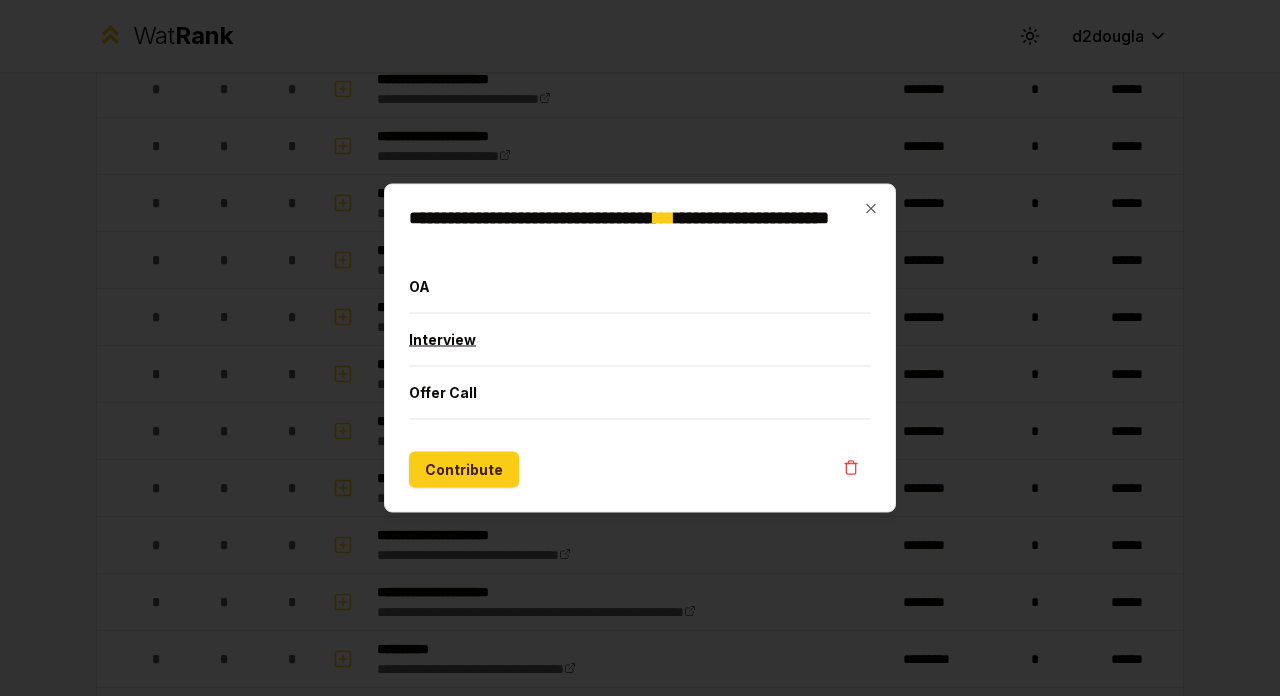 click on "Interview" at bounding box center (640, 340) 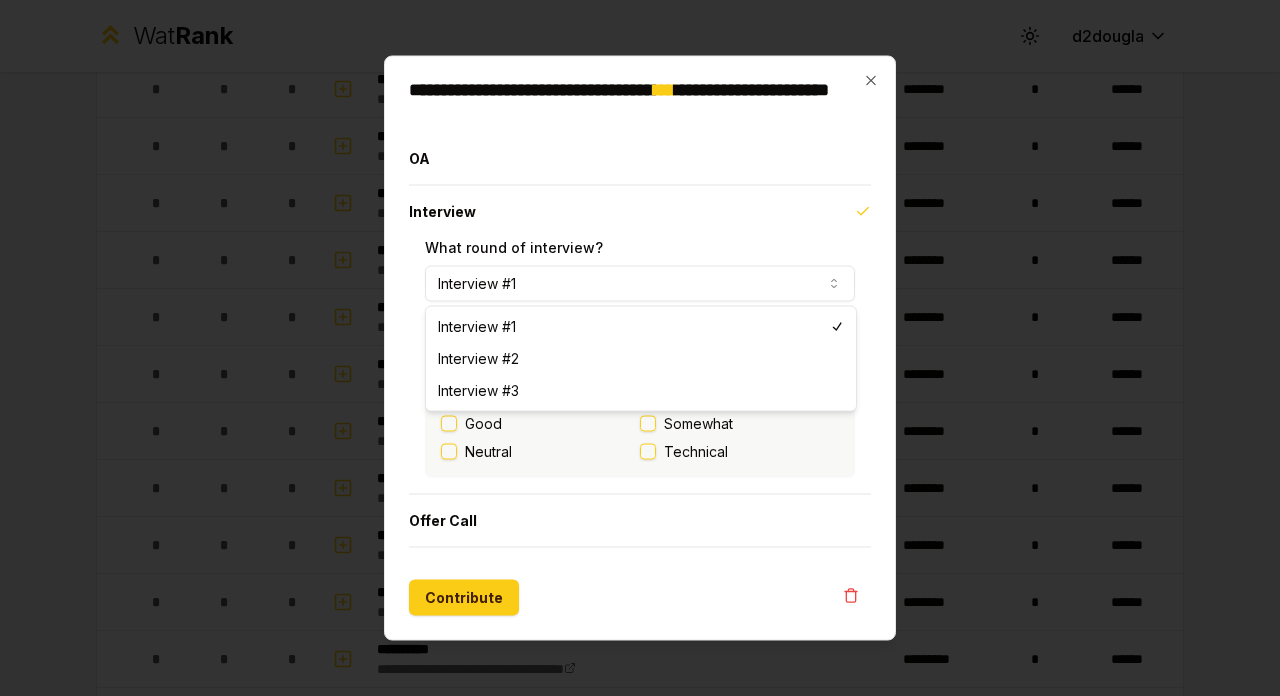 click on "Interview #1" at bounding box center [640, 284] 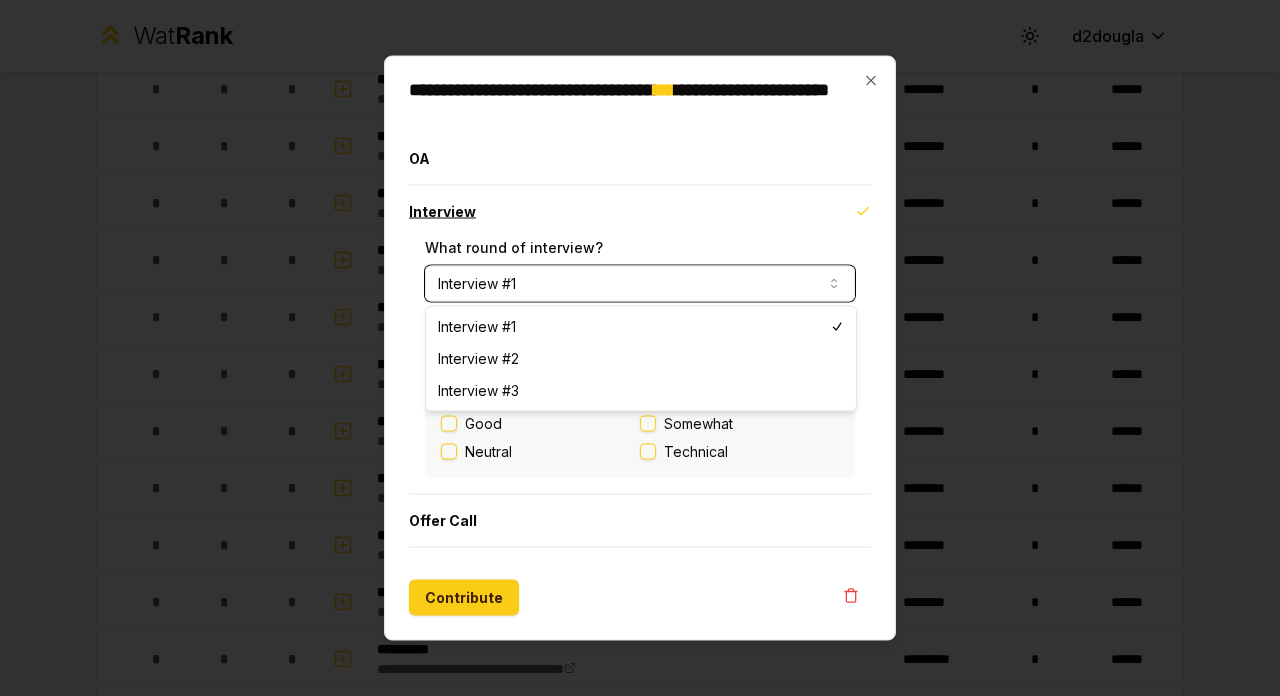 click on "Interview" at bounding box center (640, 212) 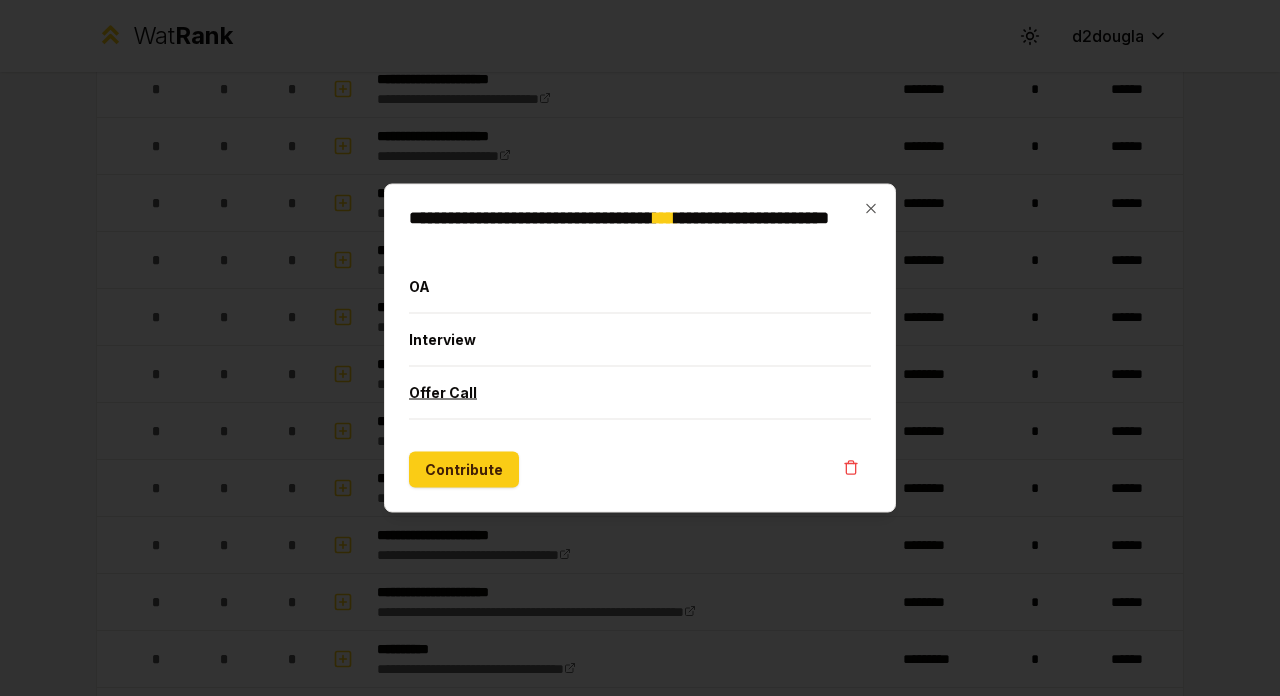 click on "Offer Call" at bounding box center [640, 393] 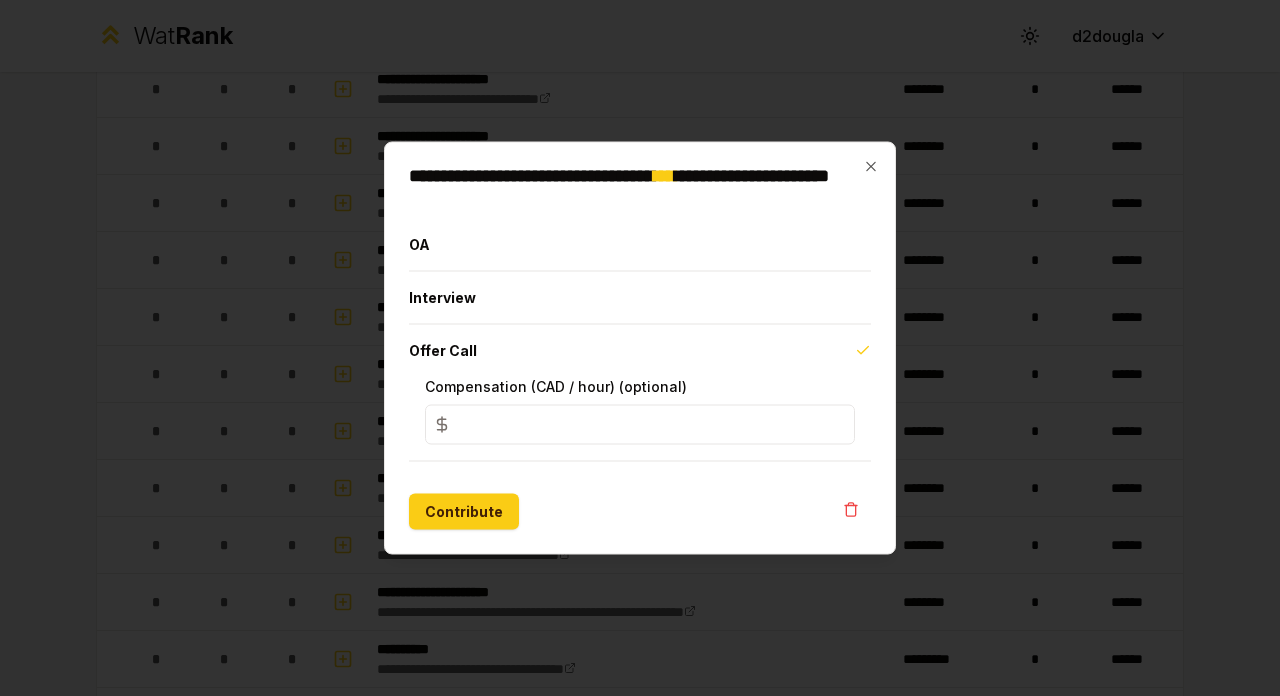 click on "*" at bounding box center (640, 425) 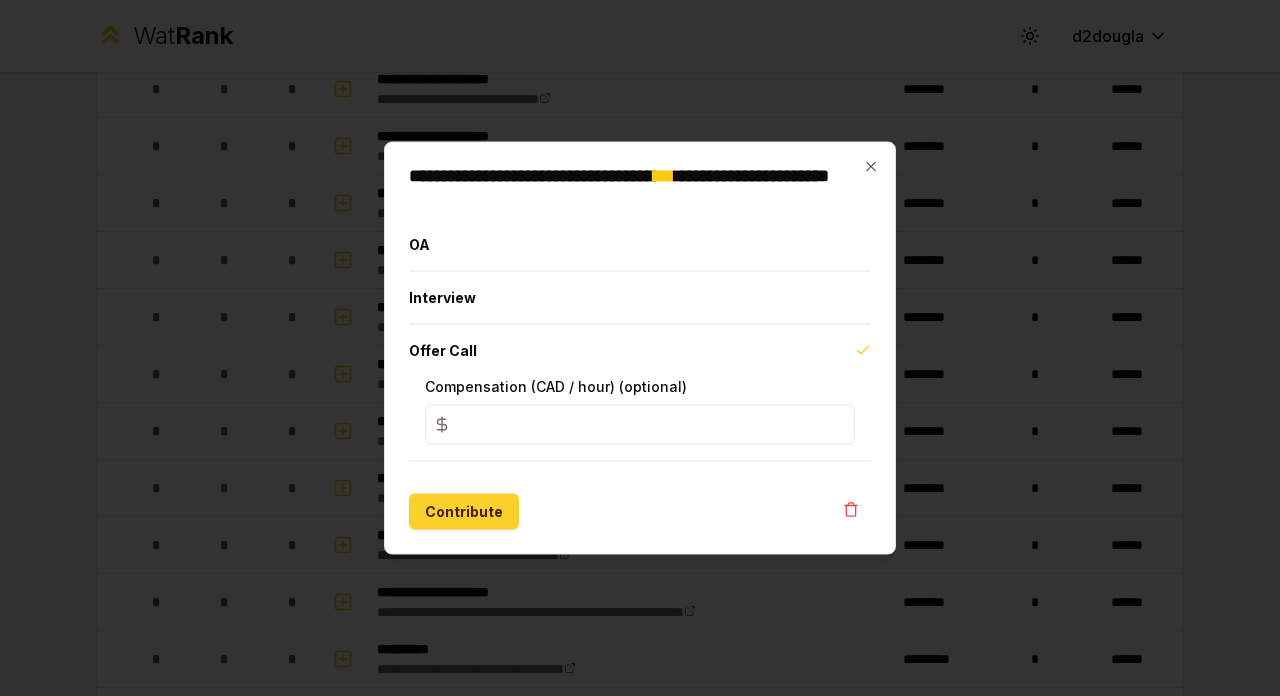 type on "**" 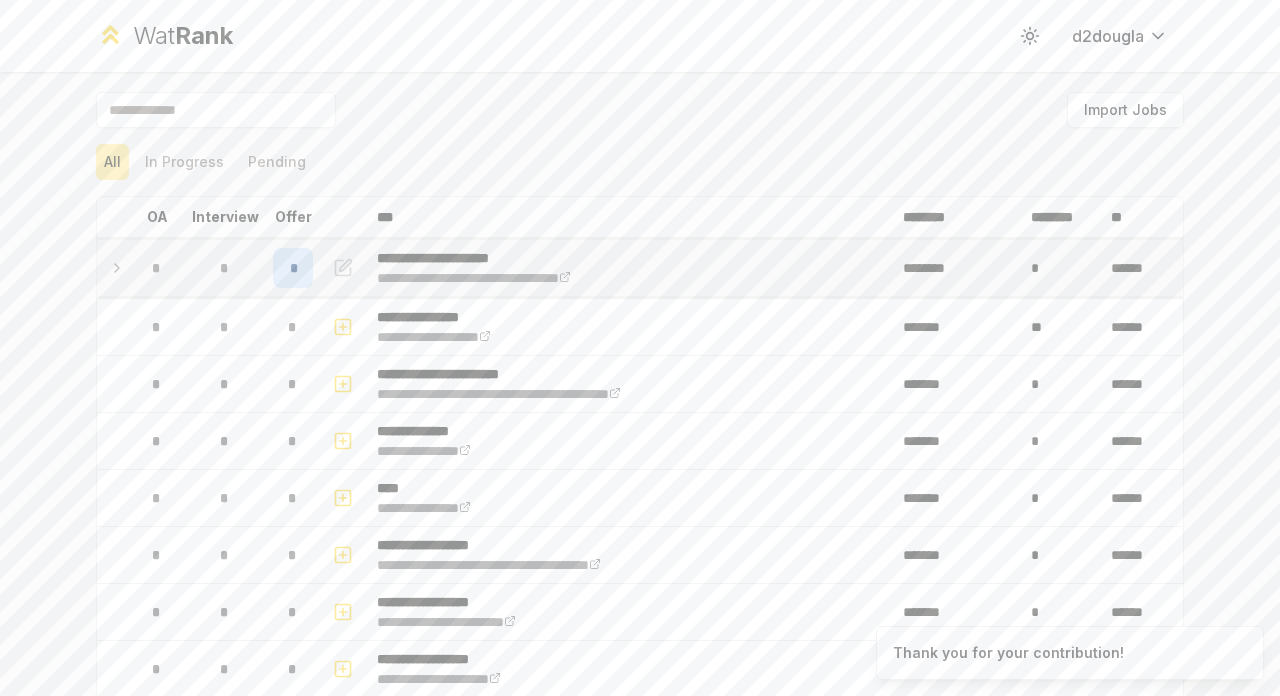 click on "*" at bounding box center [293, 268] 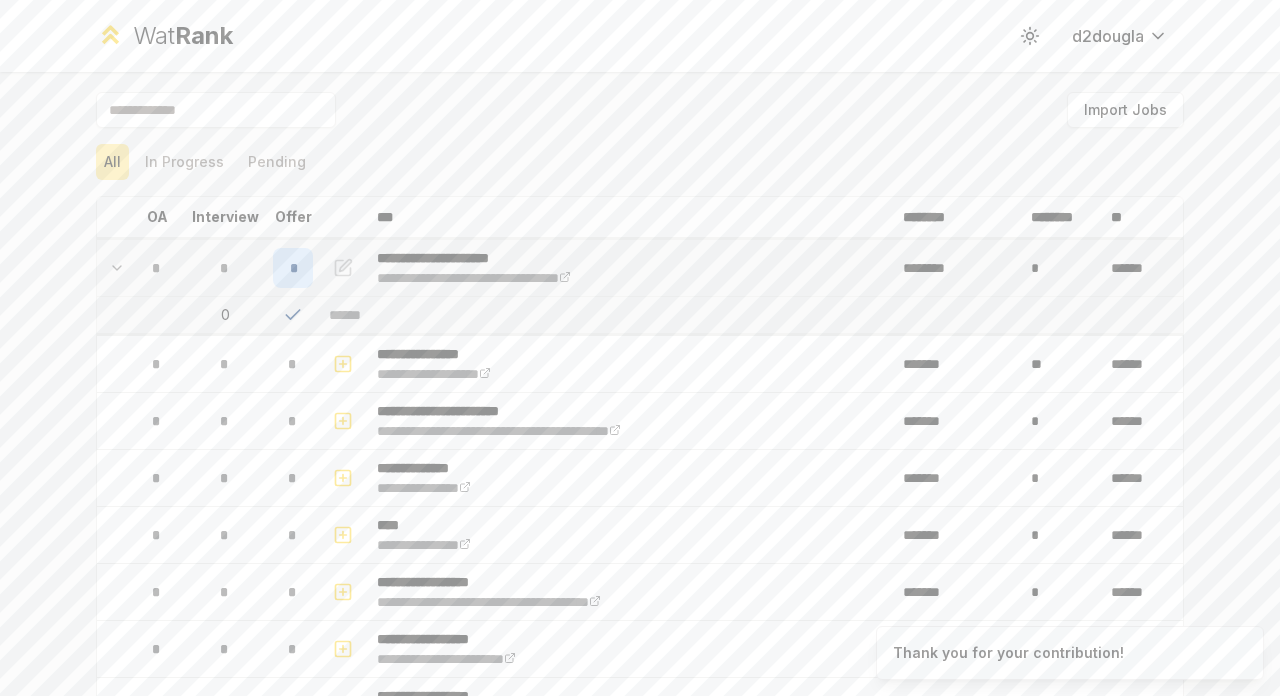 click 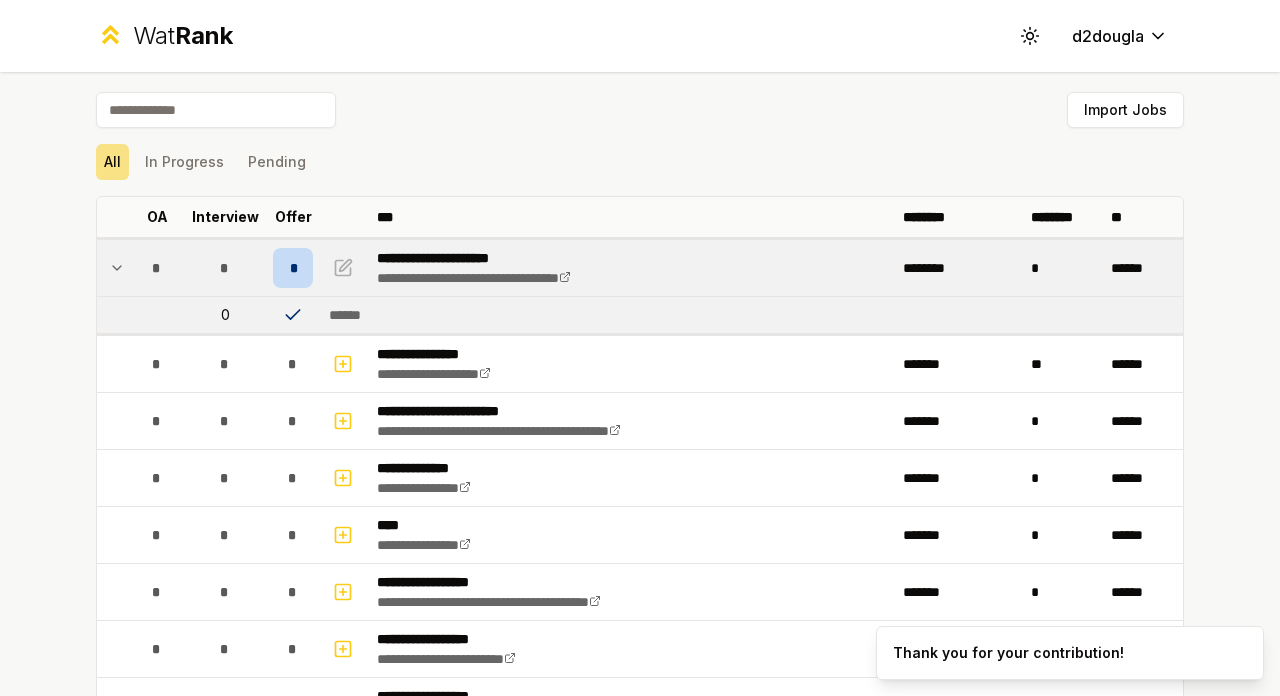 click on "*" at bounding box center [293, 268] 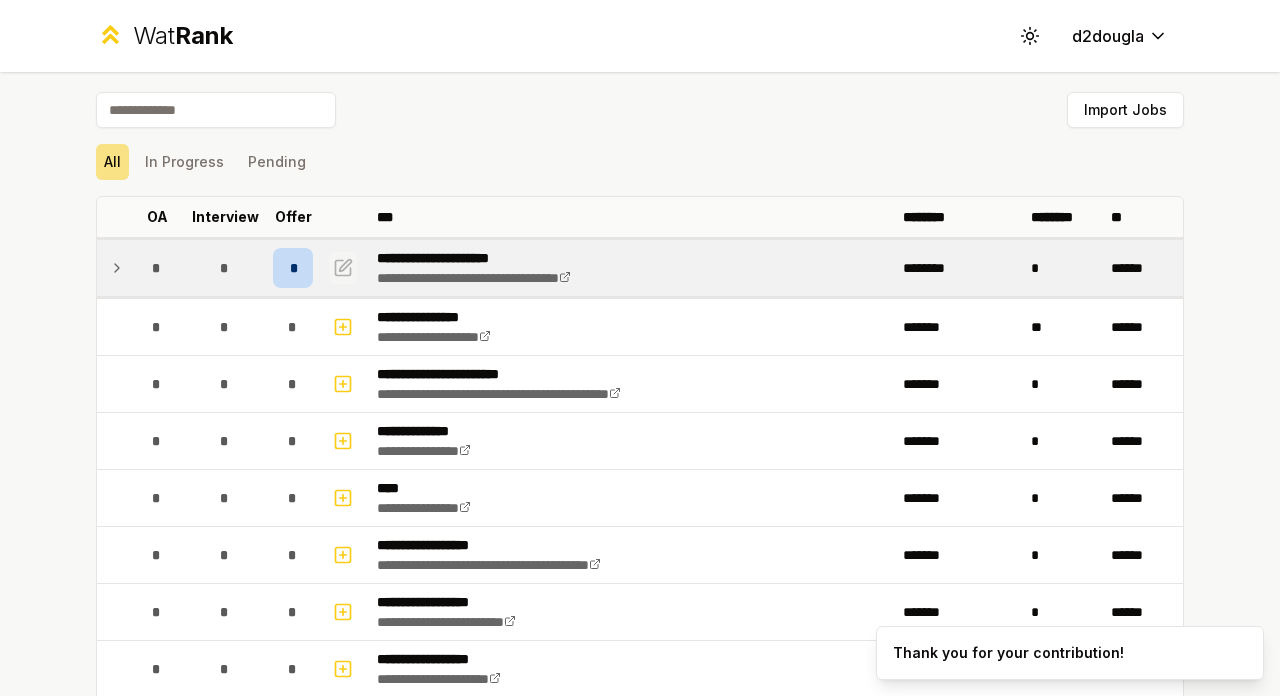 click 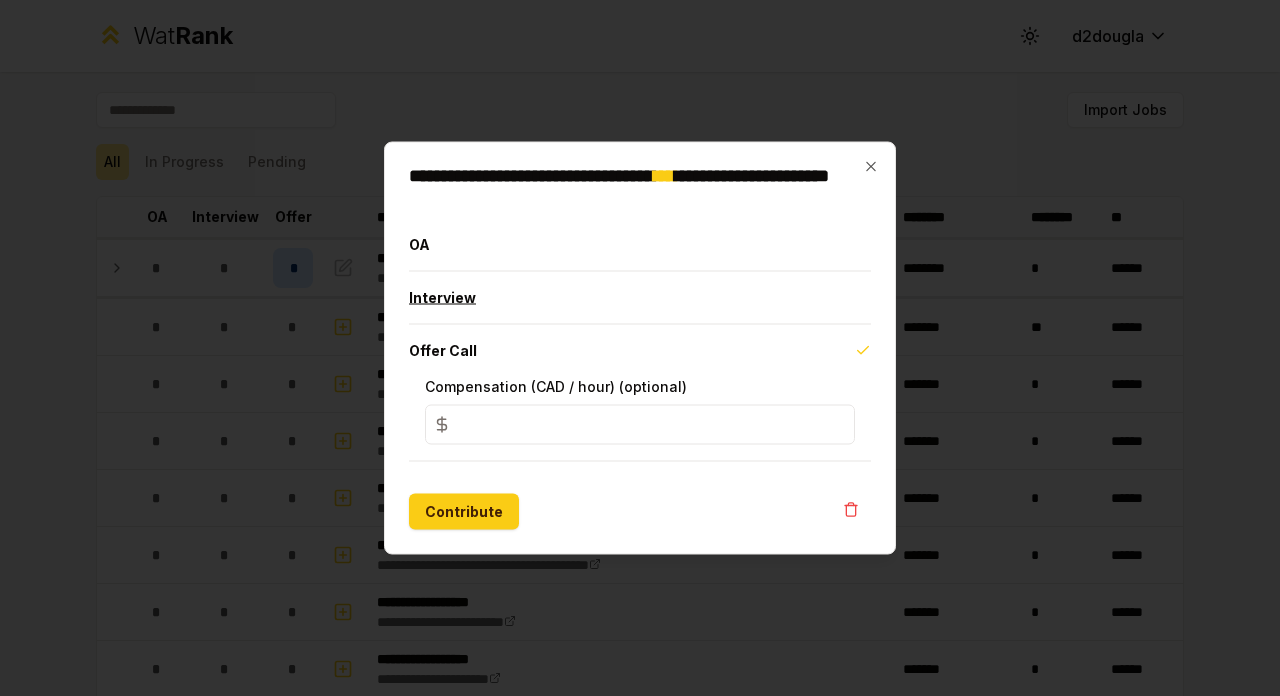 click on "Interview" at bounding box center [640, 298] 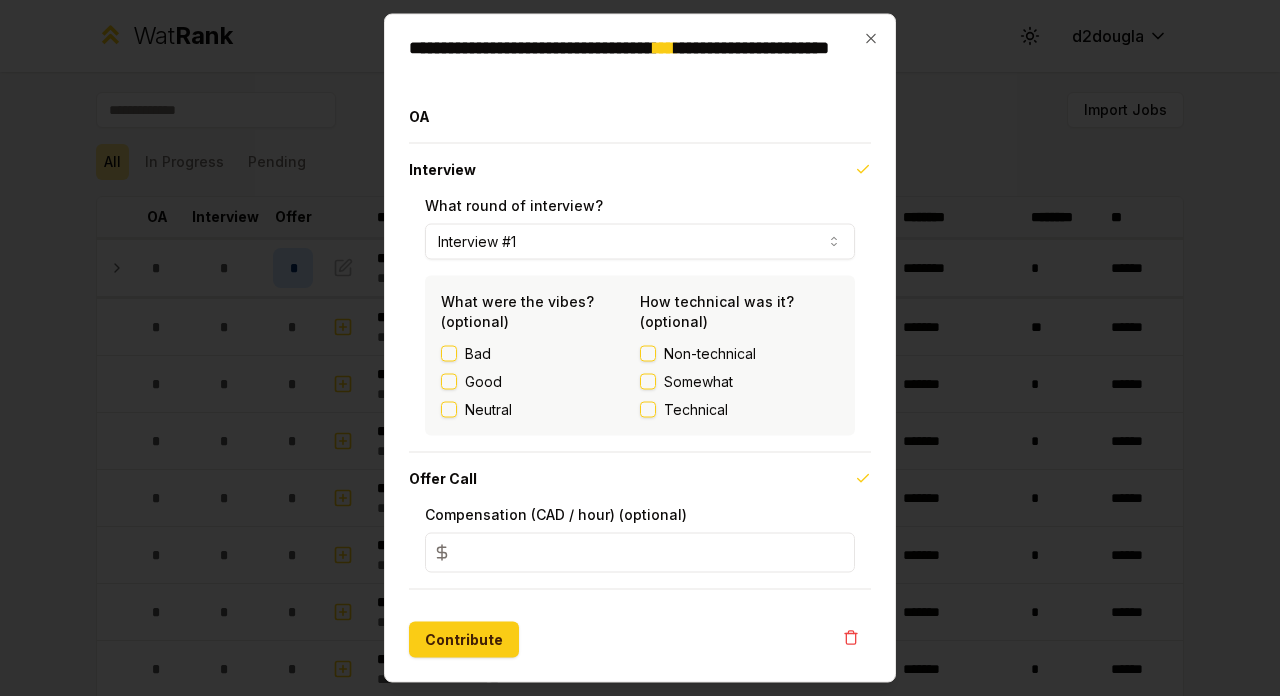 click on "Non-technical" at bounding box center (648, 354) 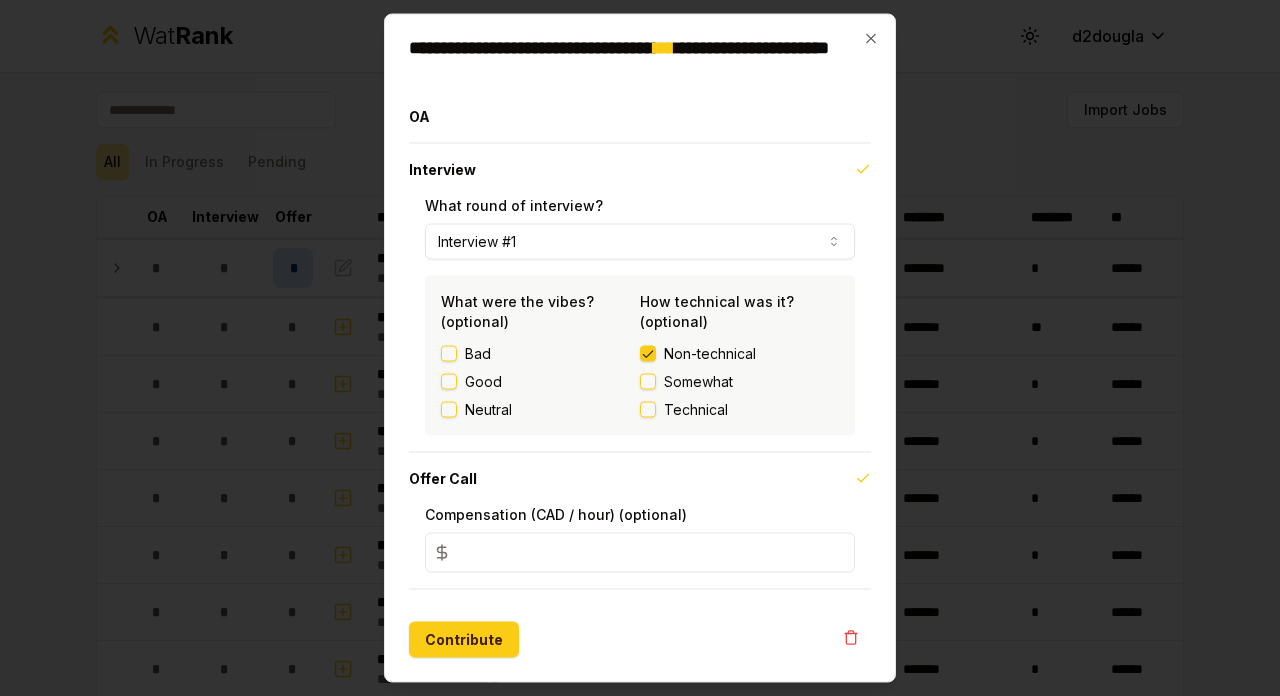click on "Neutral" at bounding box center [449, 410] 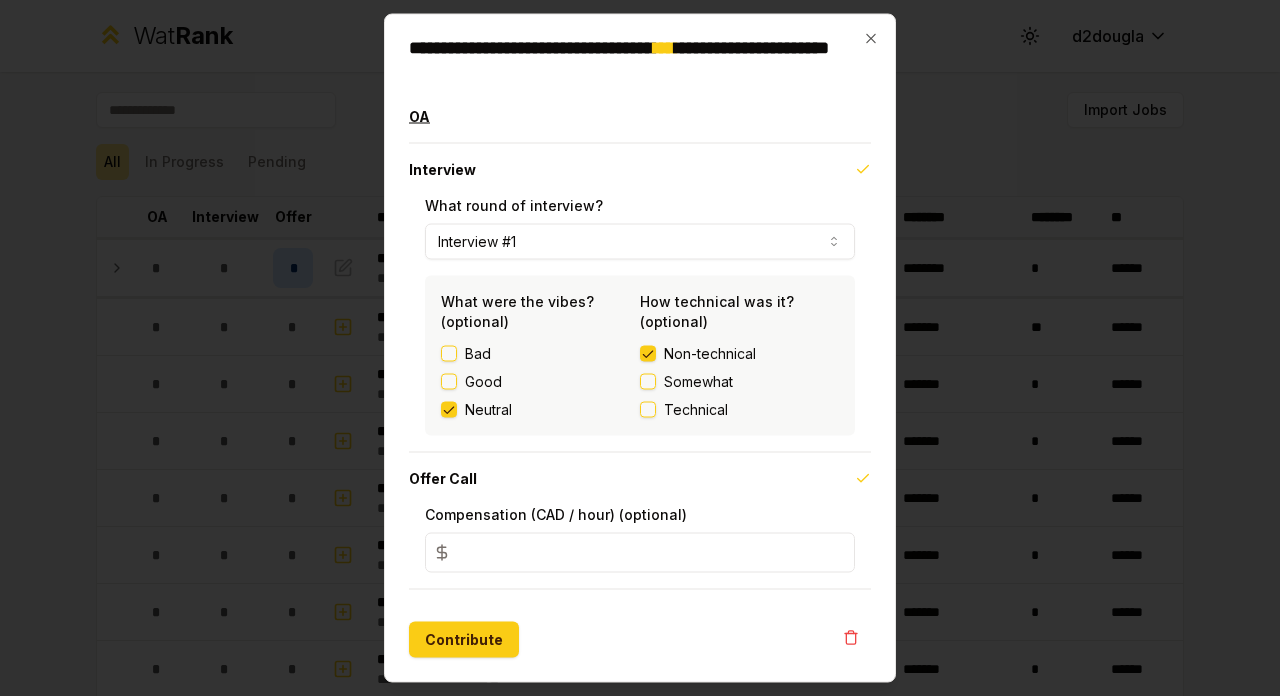 click on "OA" at bounding box center [640, 117] 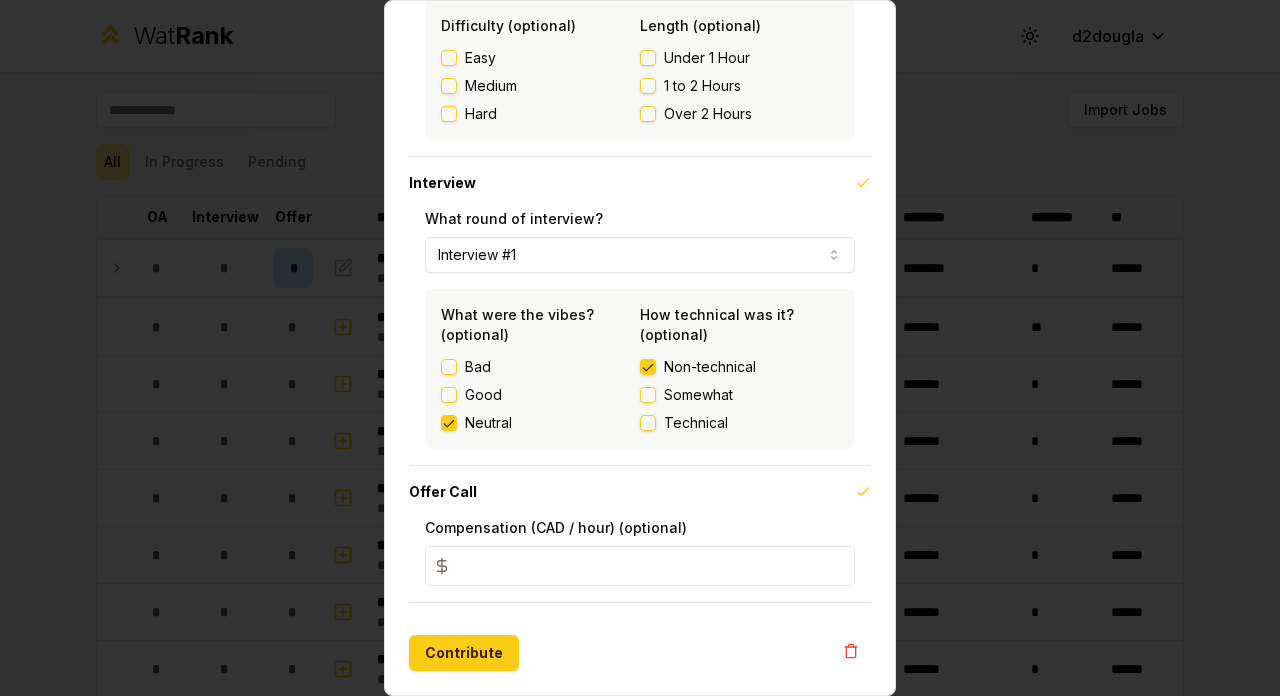 scroll, scrollTop: 129, scrollLeft: 0, axis: vertical 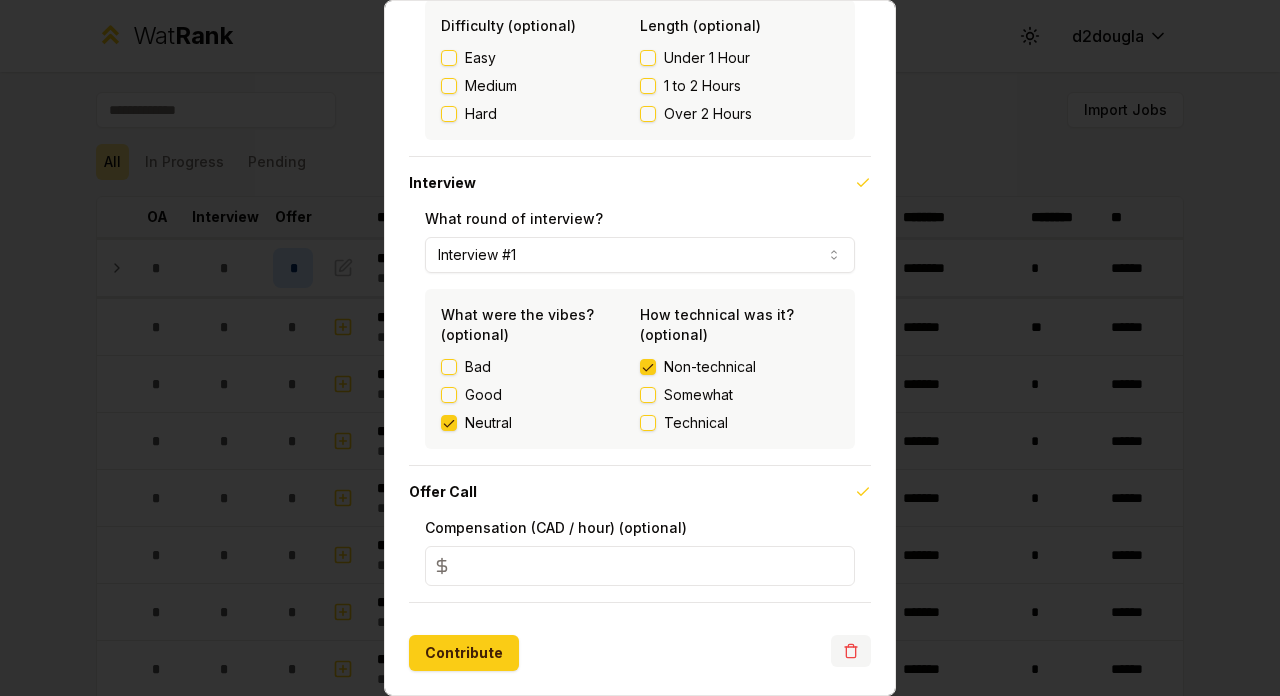 click 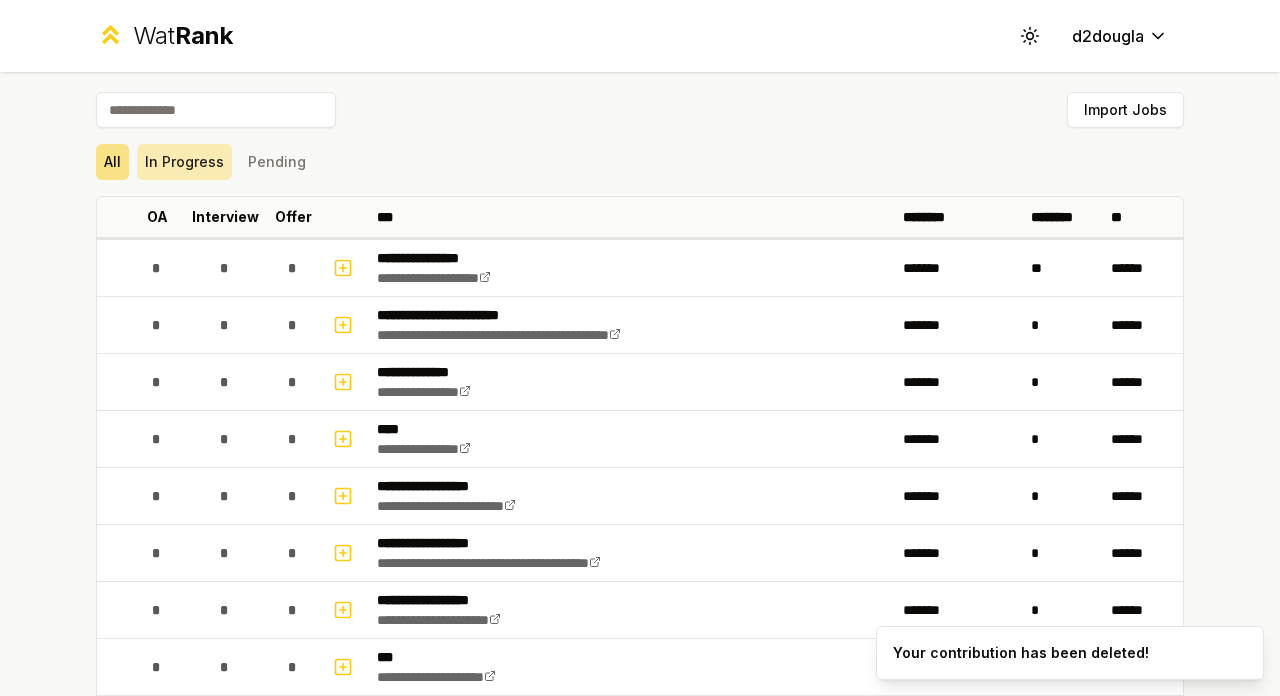 click on "In Progress" at bounding box center (184, 162) 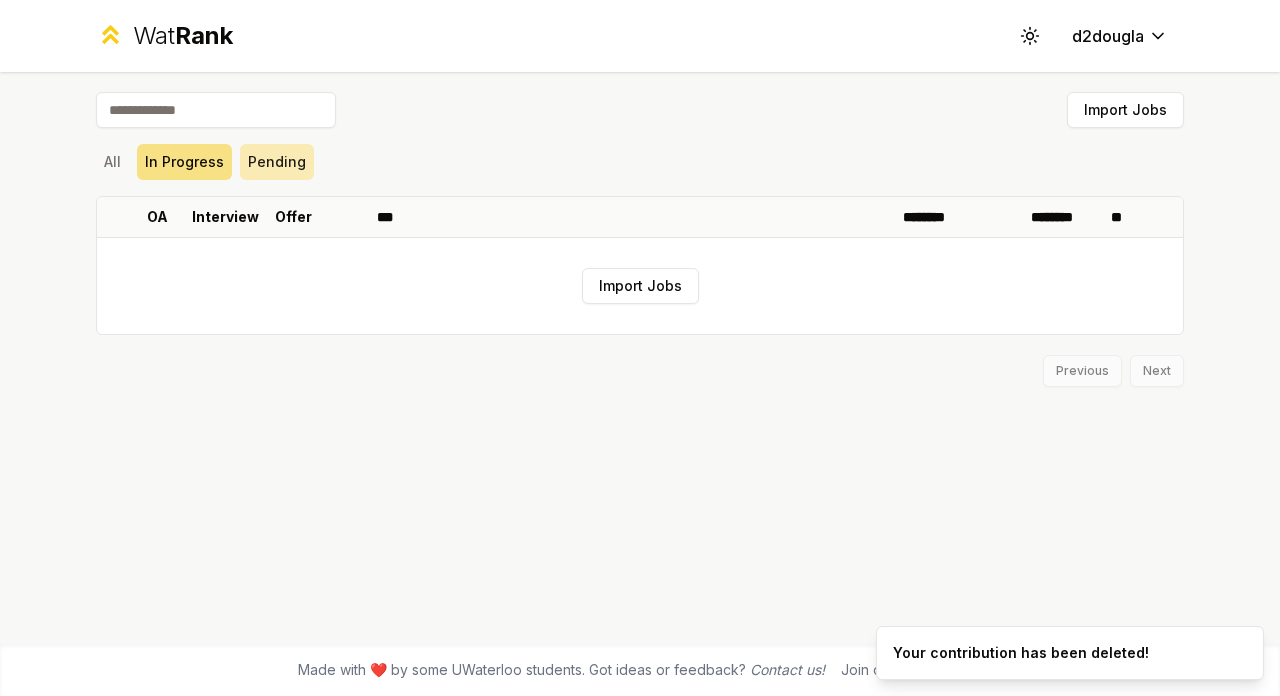 click on "Pending" at bounding box center [277, 162] 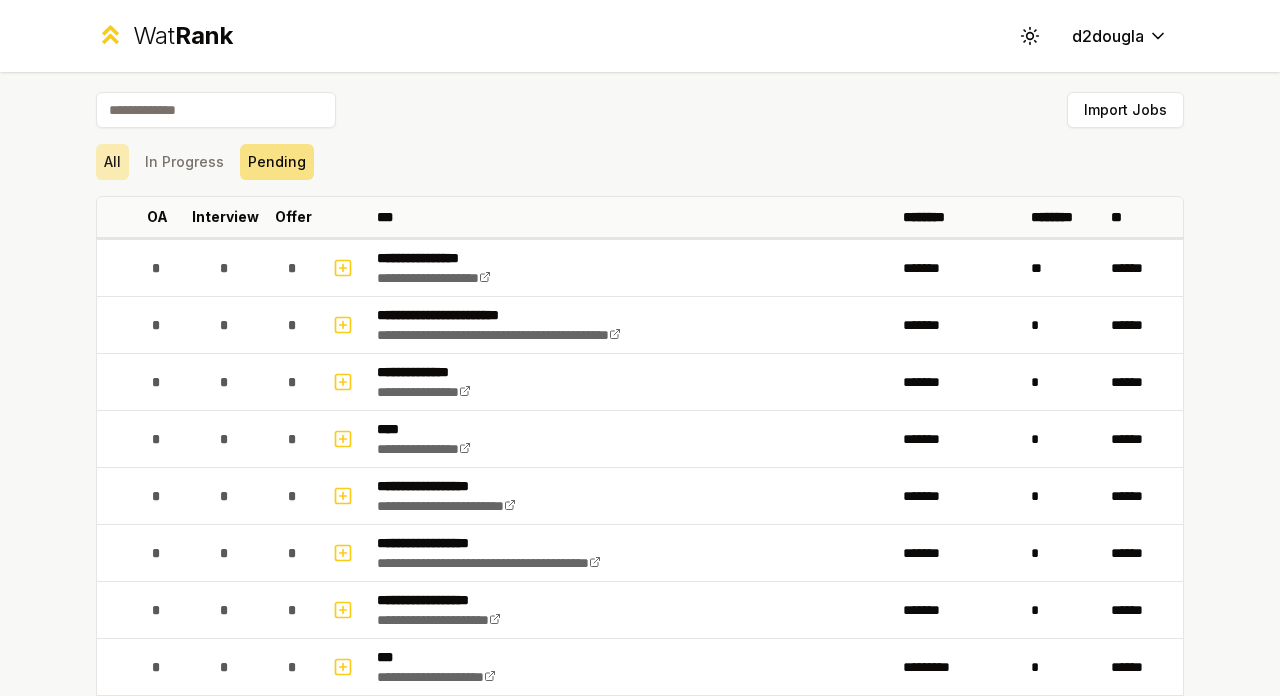 click on "All" at bounding box center (112, 162) 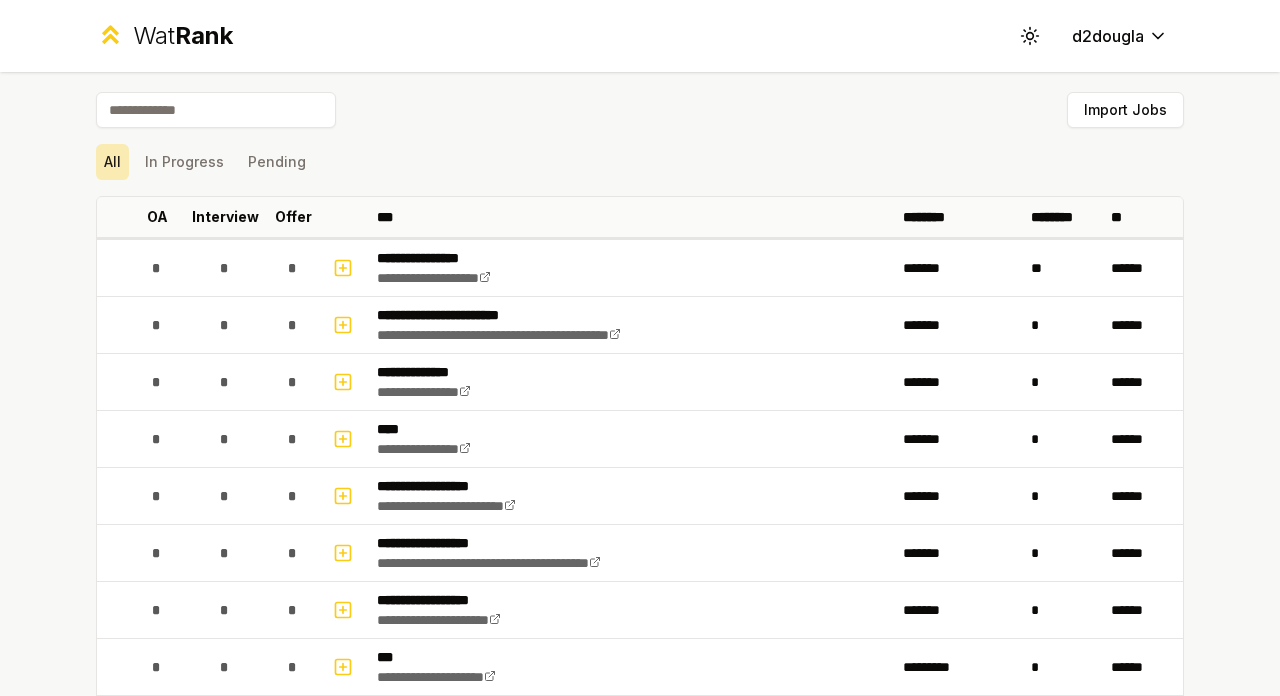 click on "All" at bounding box center [112, 162] 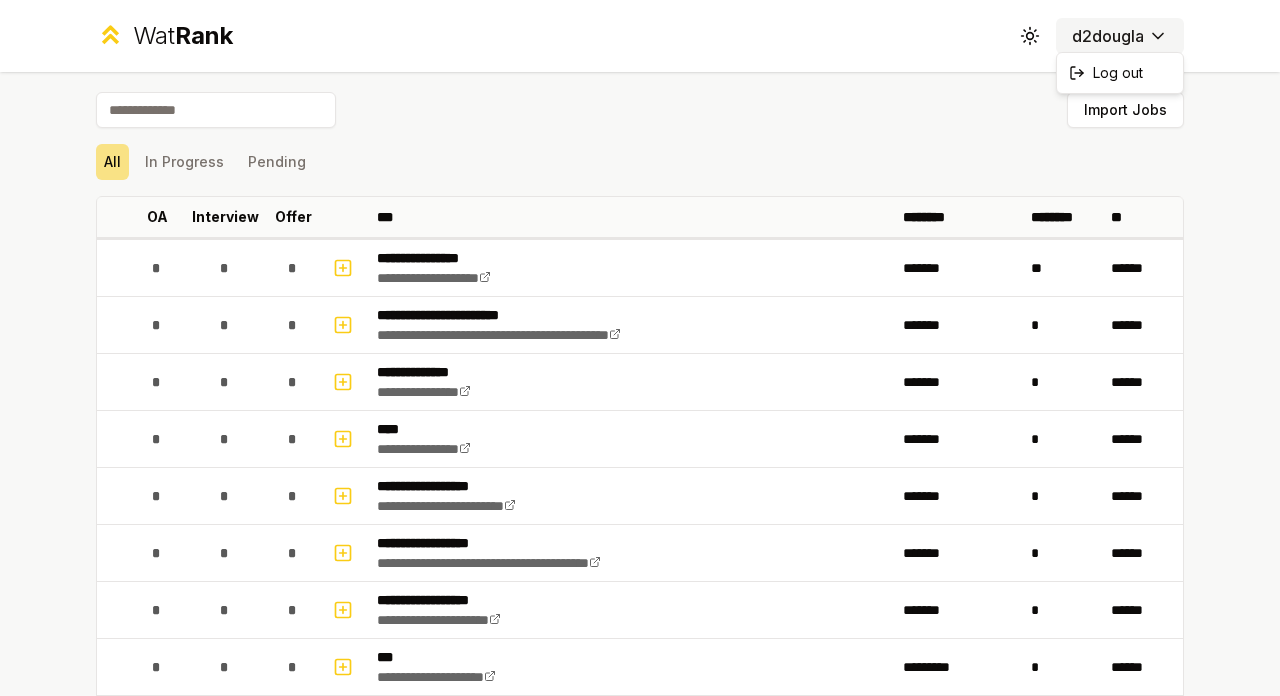 click on "**********" at bounding box center [640, 348] 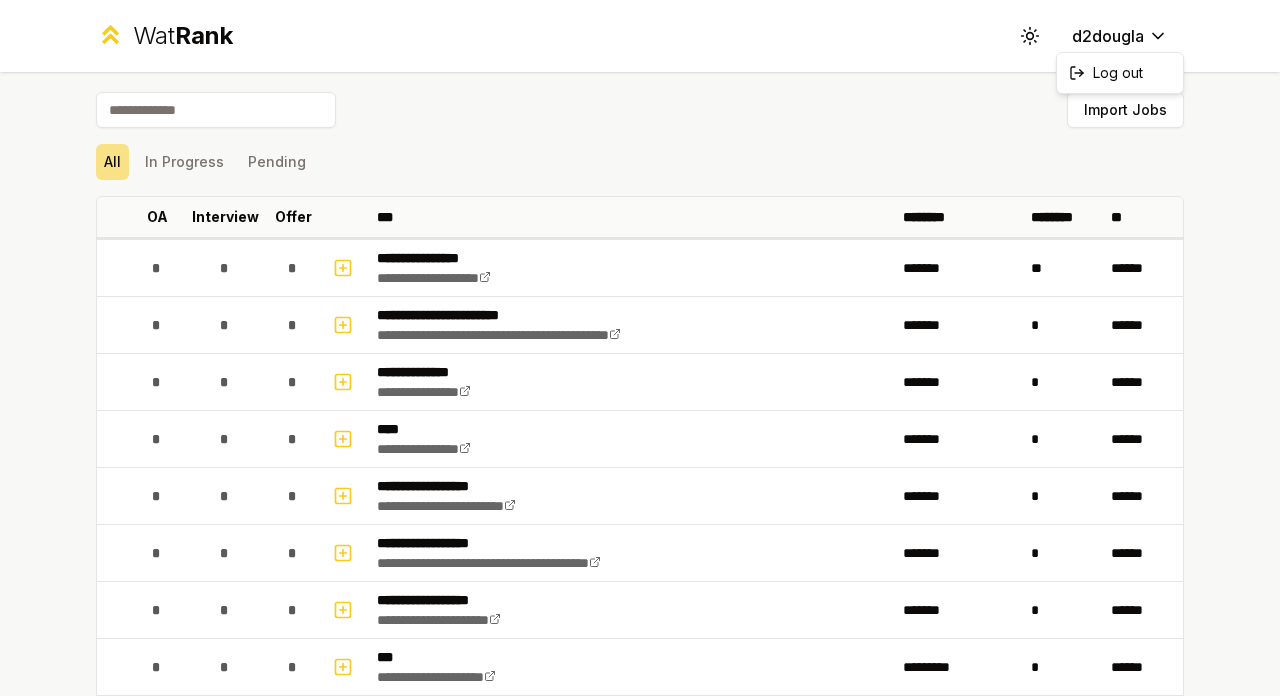 click on "**********" at bounding box center (640, 348) 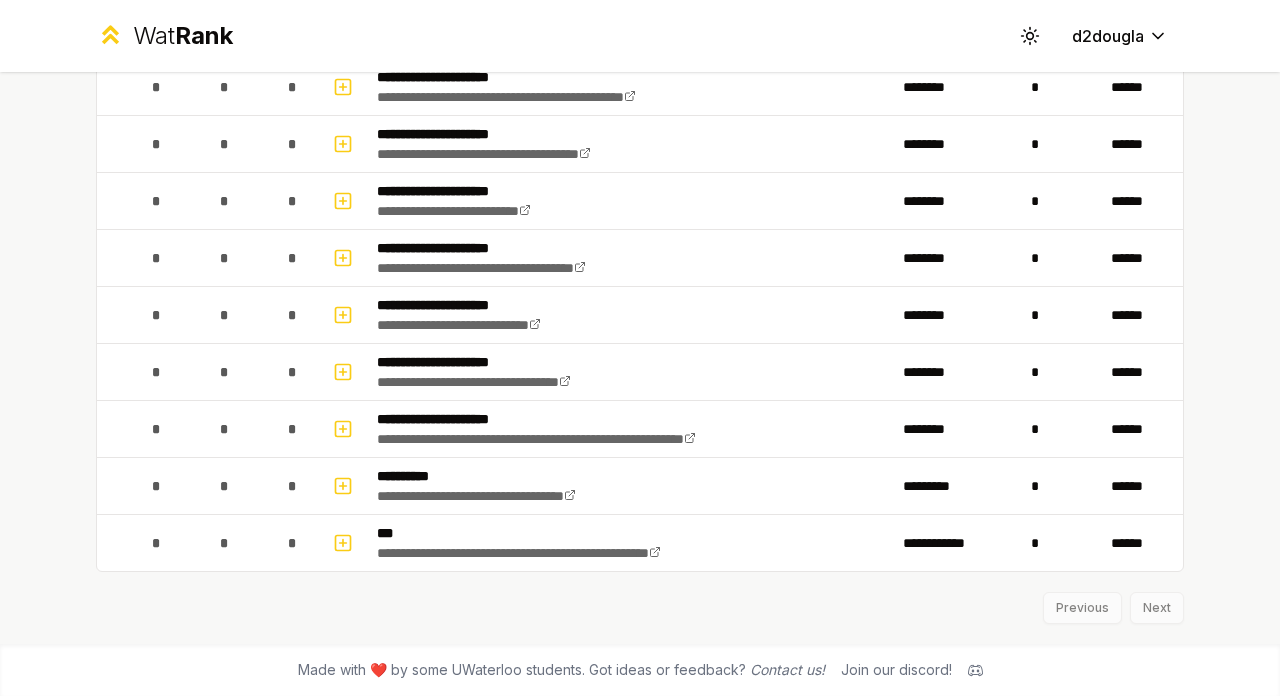 scroll, scrollTop: 1891, scrollLeft: 0, axis: vertical 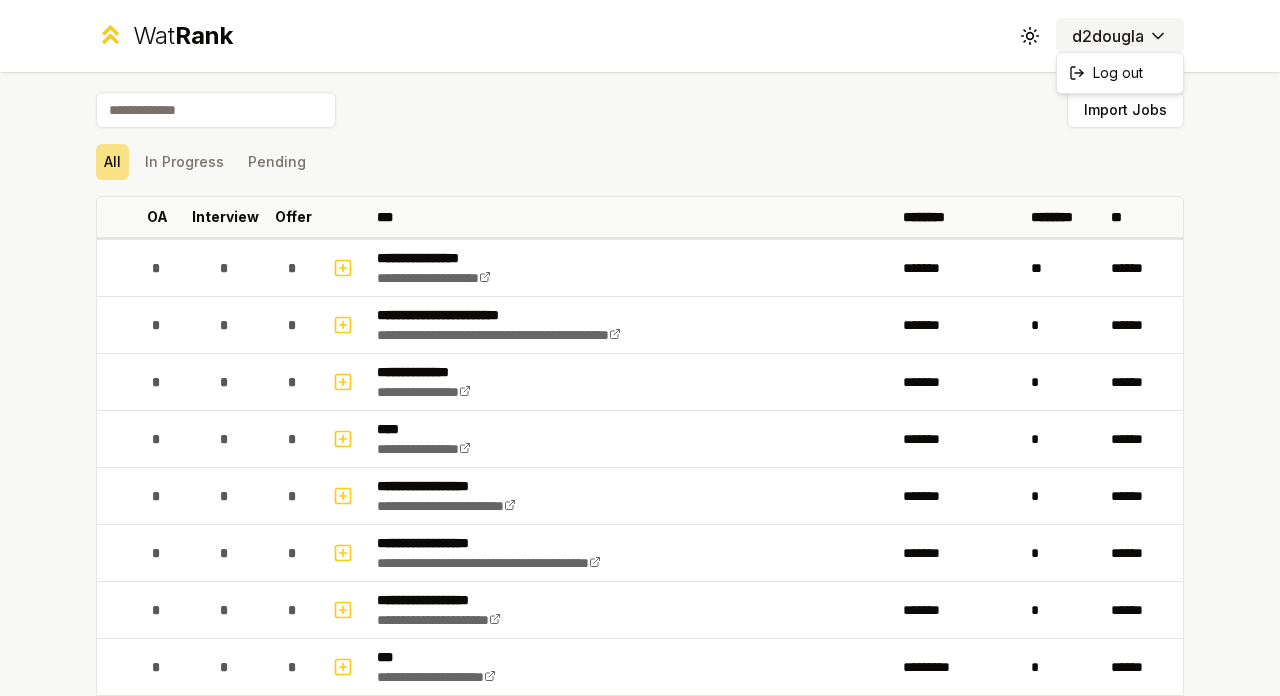 click on "**********" at bounding box center [640, 348] 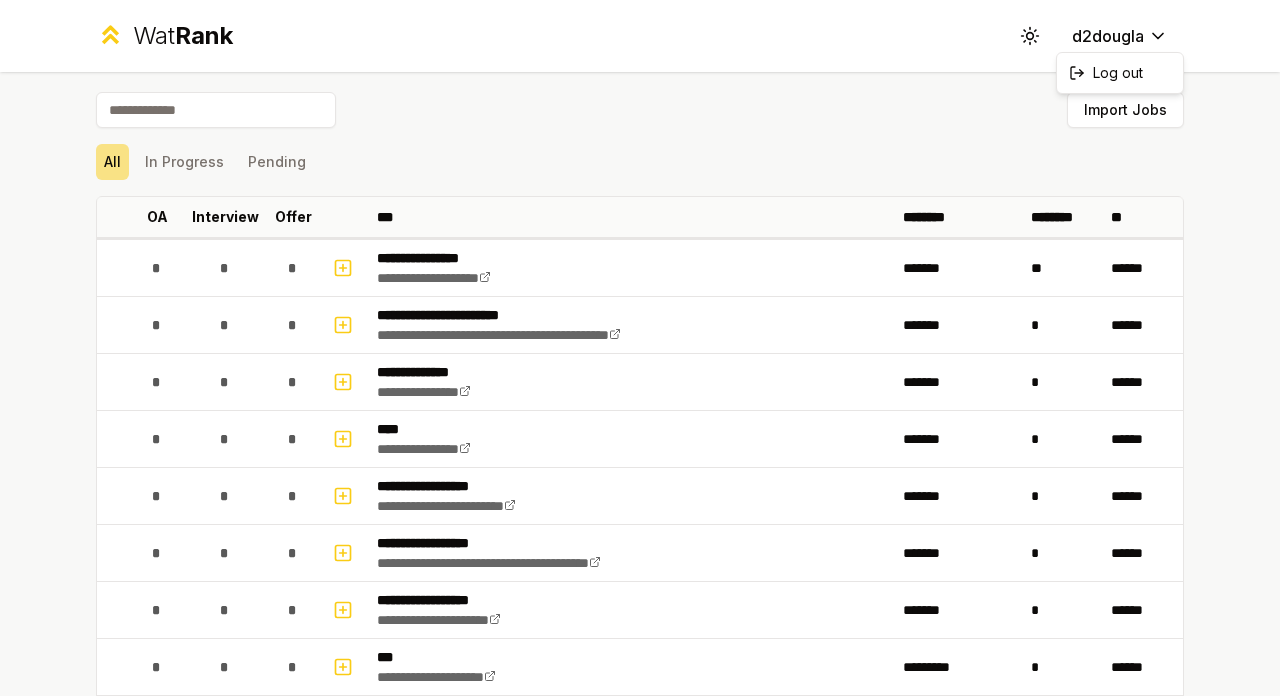 click on "**********" at bounding box center (640, 348) 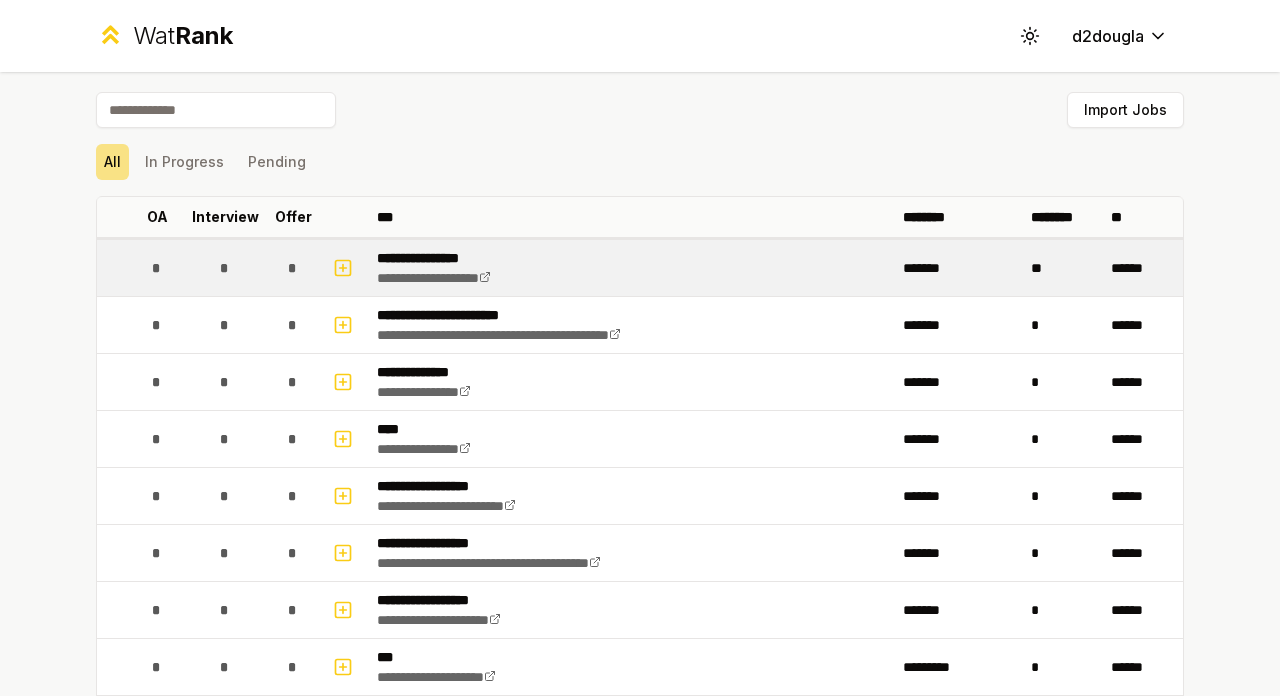 click on "**********" at bounding box center (449, 258) 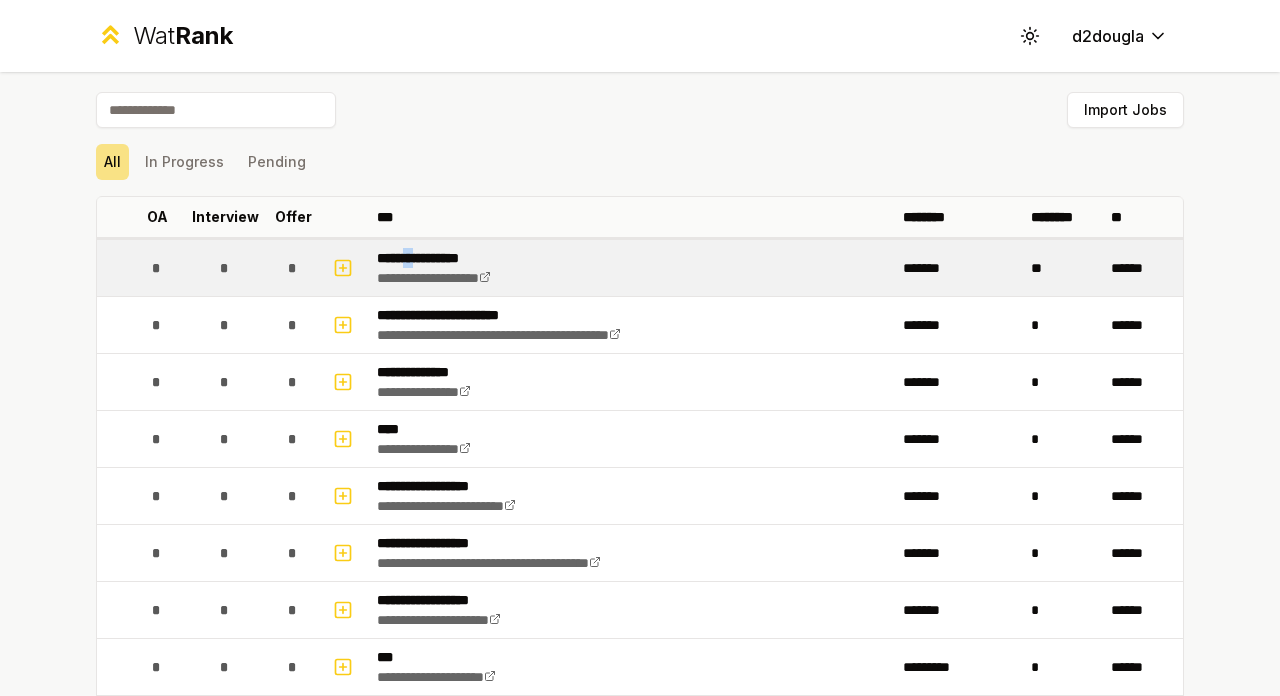 click on "**********" at bounding box center [449, 258] 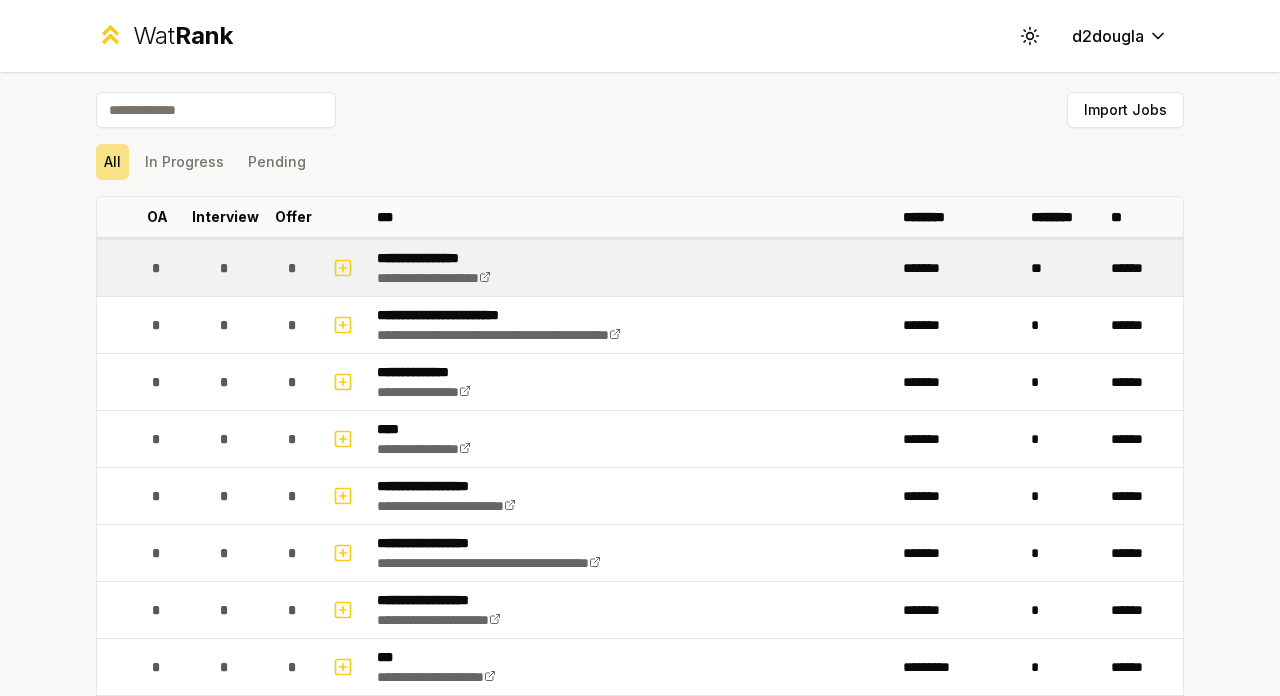 click on "*" at bounding box center (157, 268) 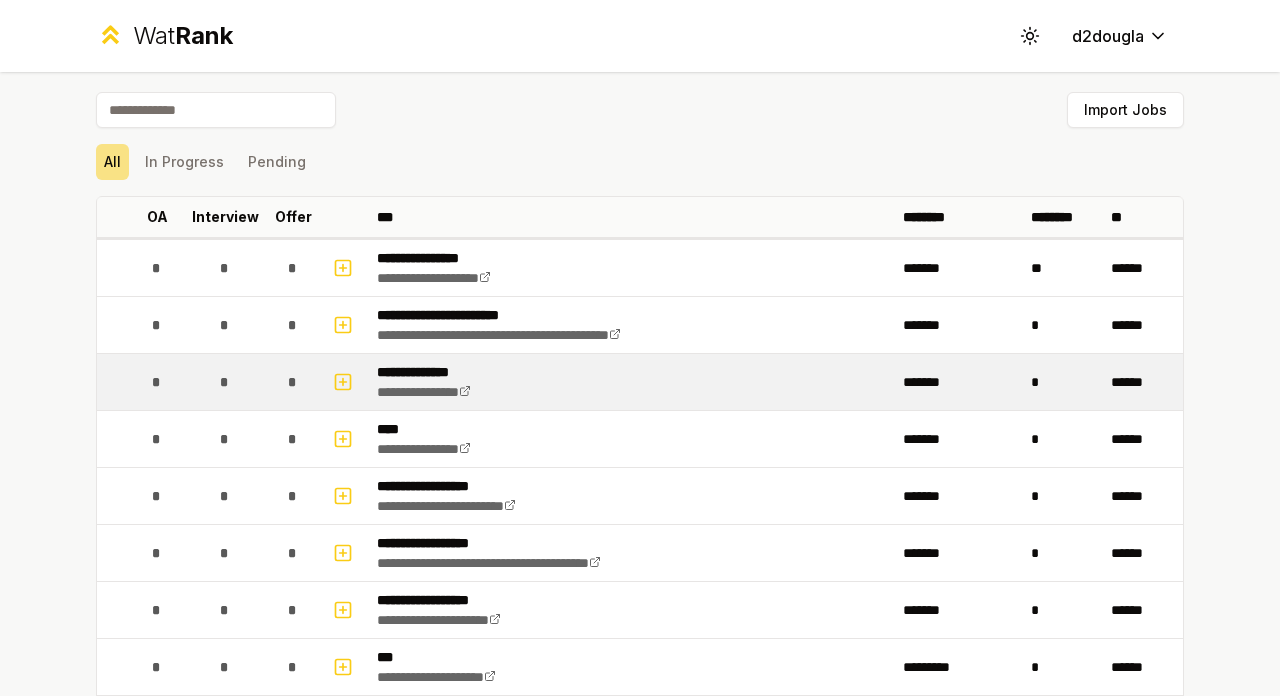 click on "*" at bounding box center [225, 382] 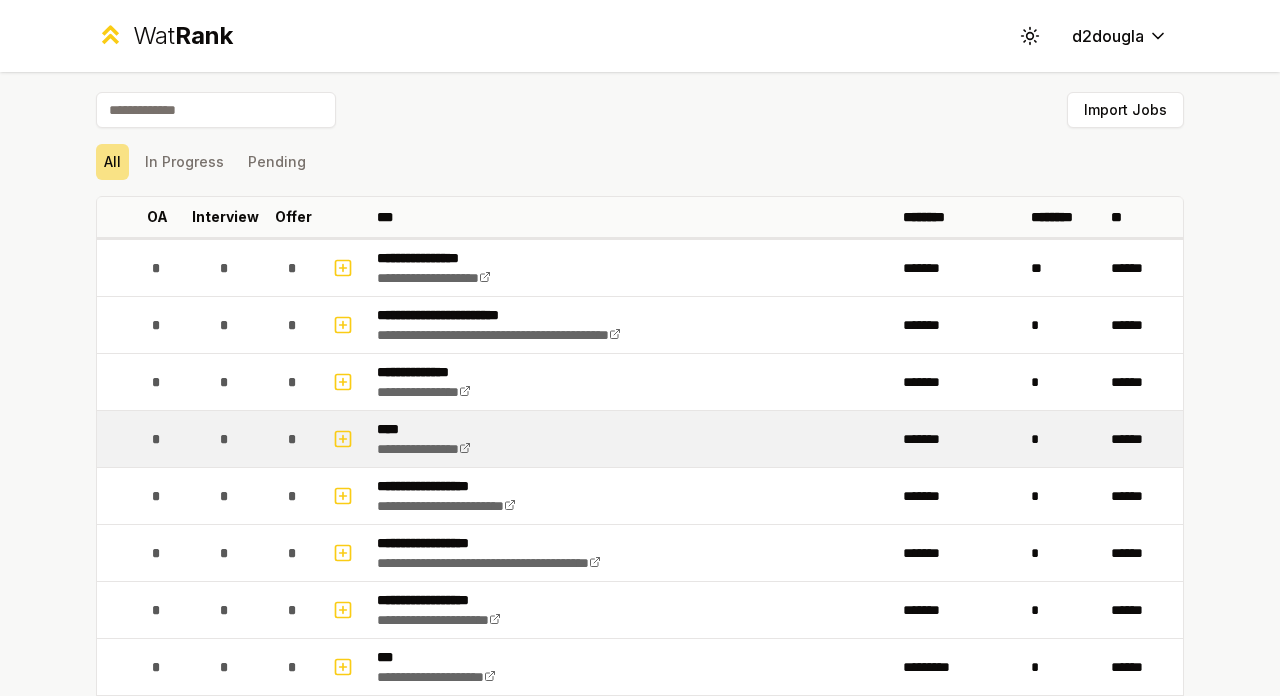 click on "*" at bounding box center [225, 439] 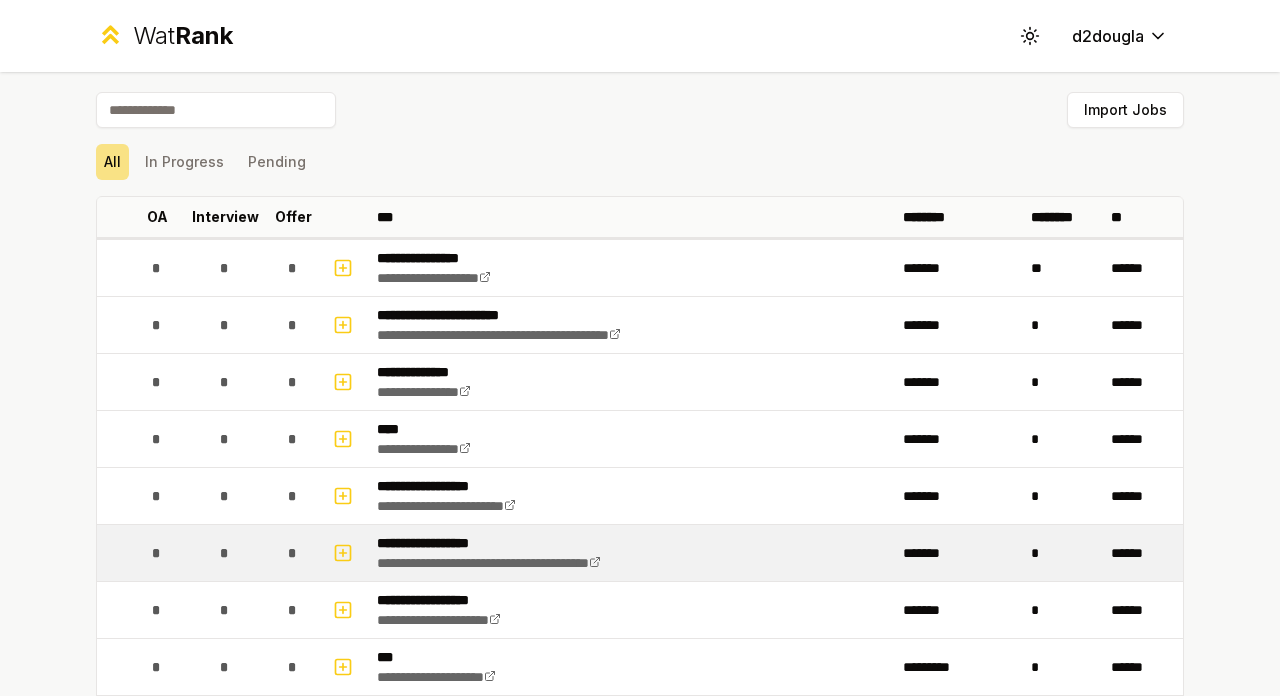 click on "*" at bounding box center (225, 553) 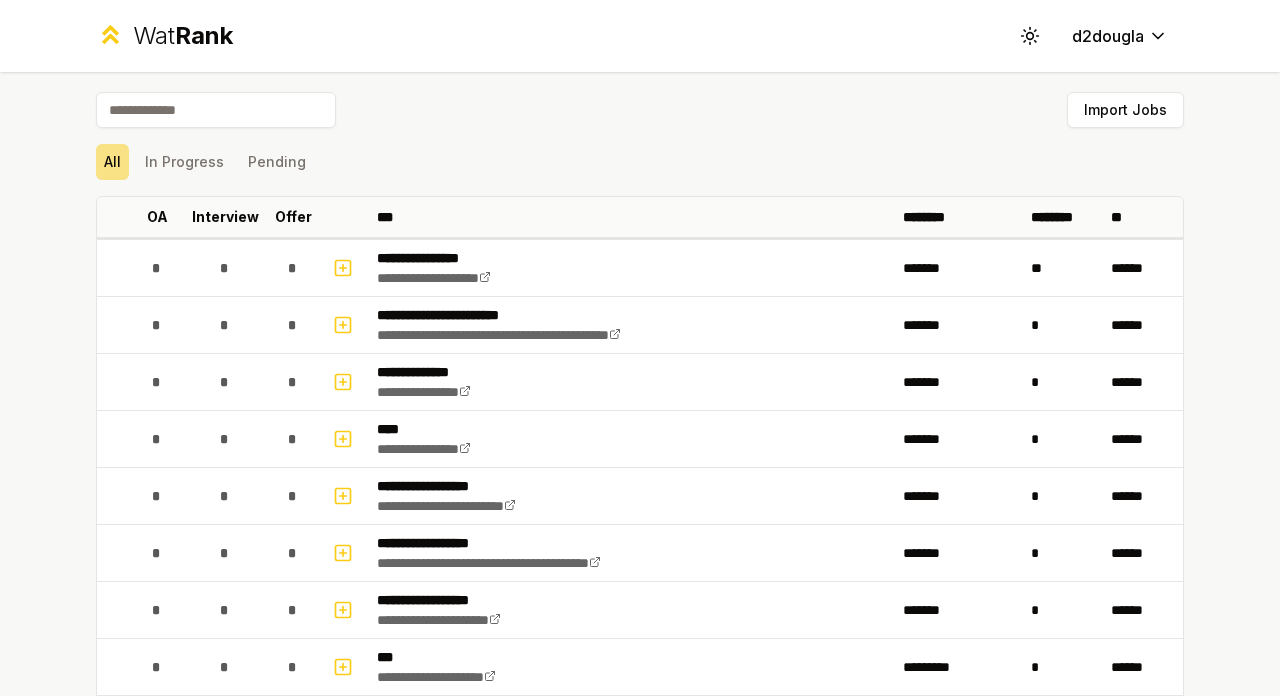 scroll, scrollTop: 0, scrollLeft: 0, axis: both 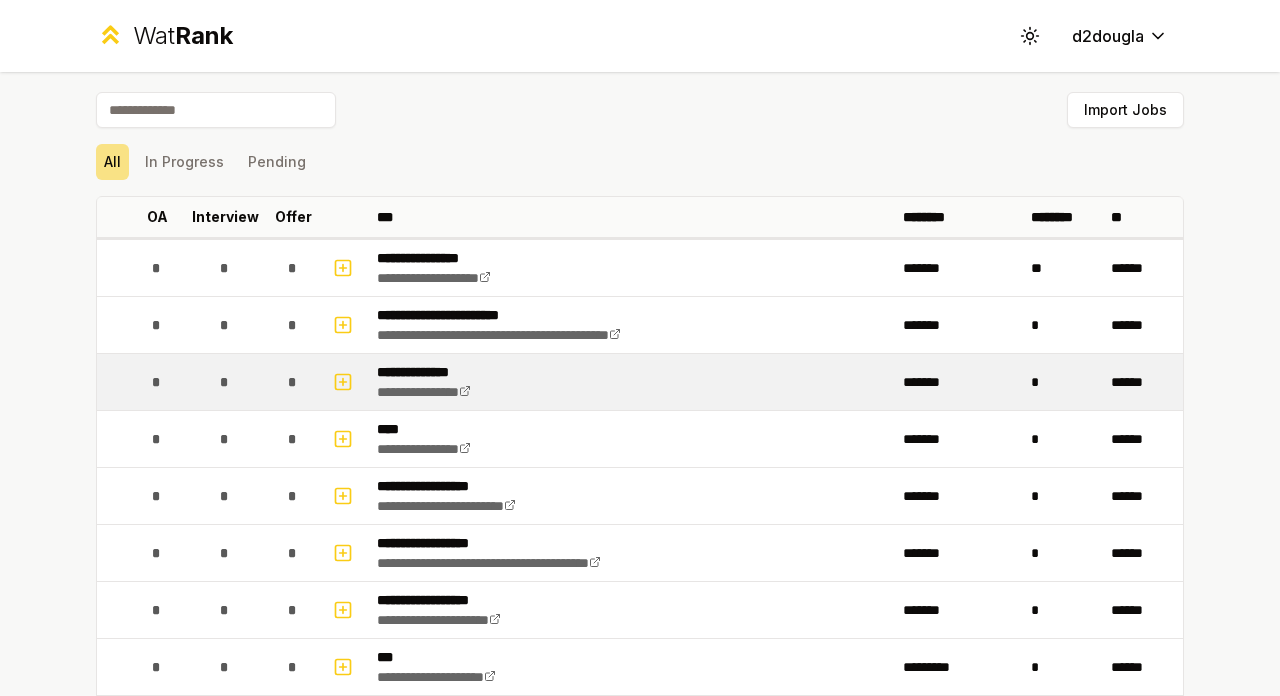 click at bounding box center [113, 382] 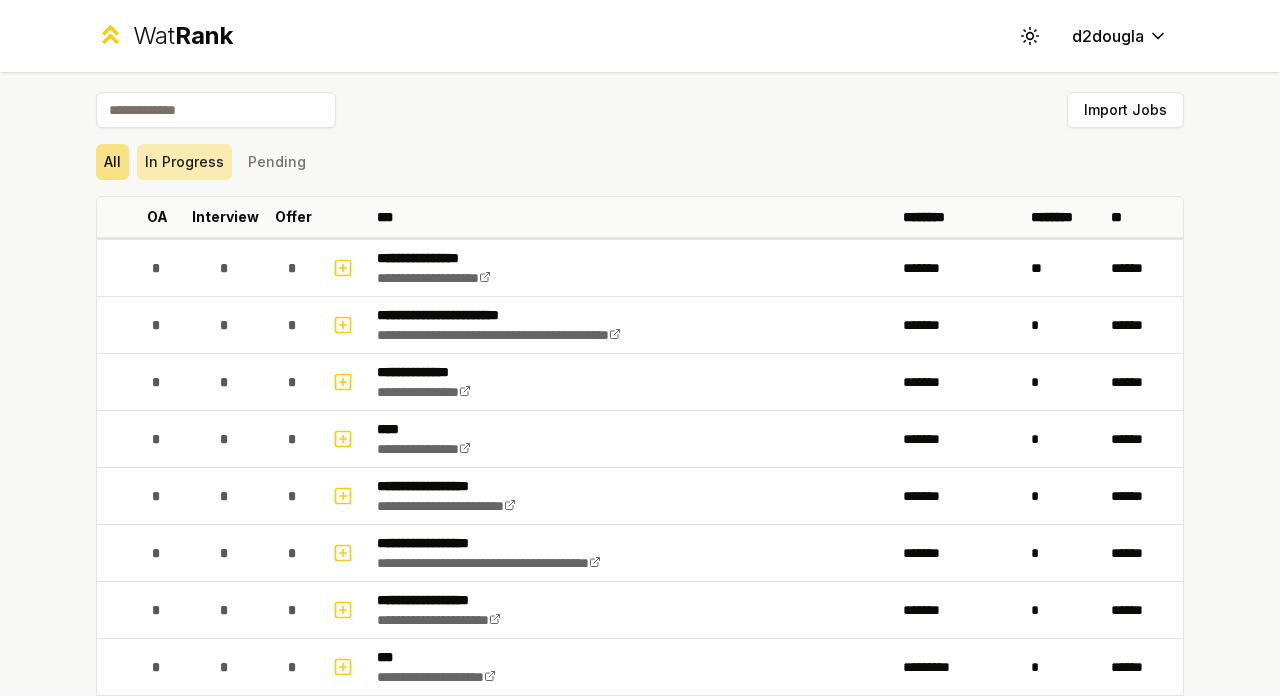 click on "In Progress" at bounding box center (184, 162) 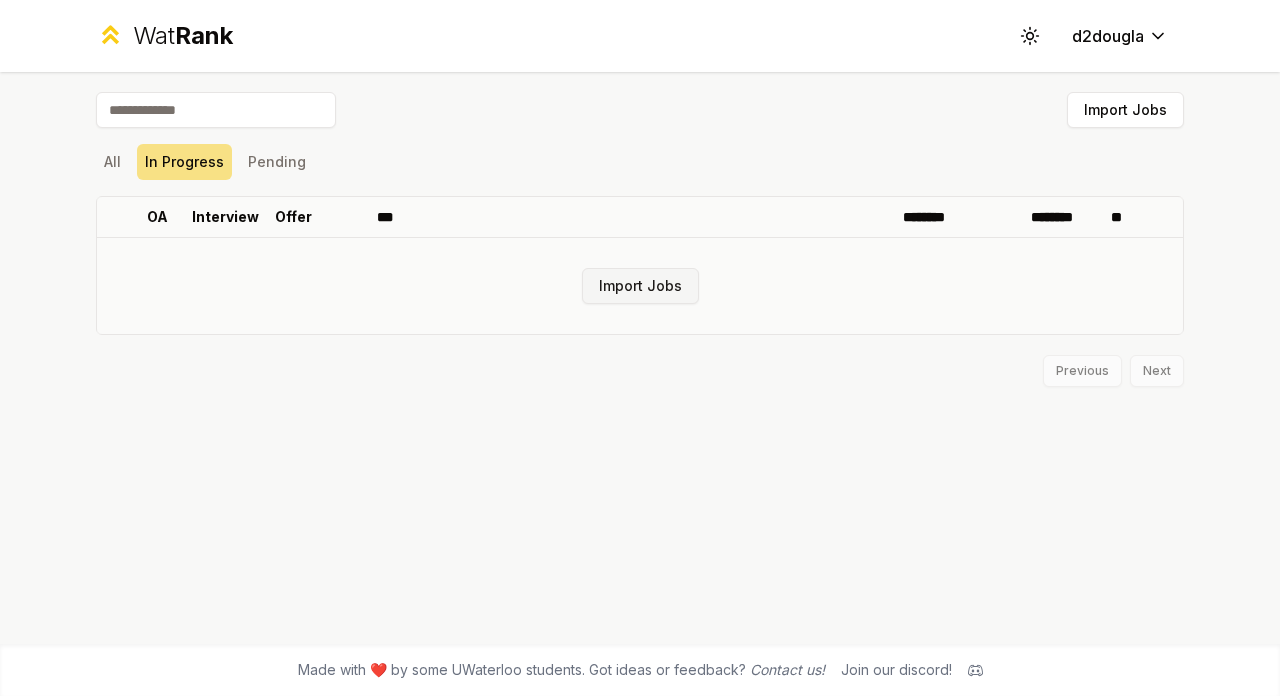 click on "Import Jobs" at bounding box center (640, 286) 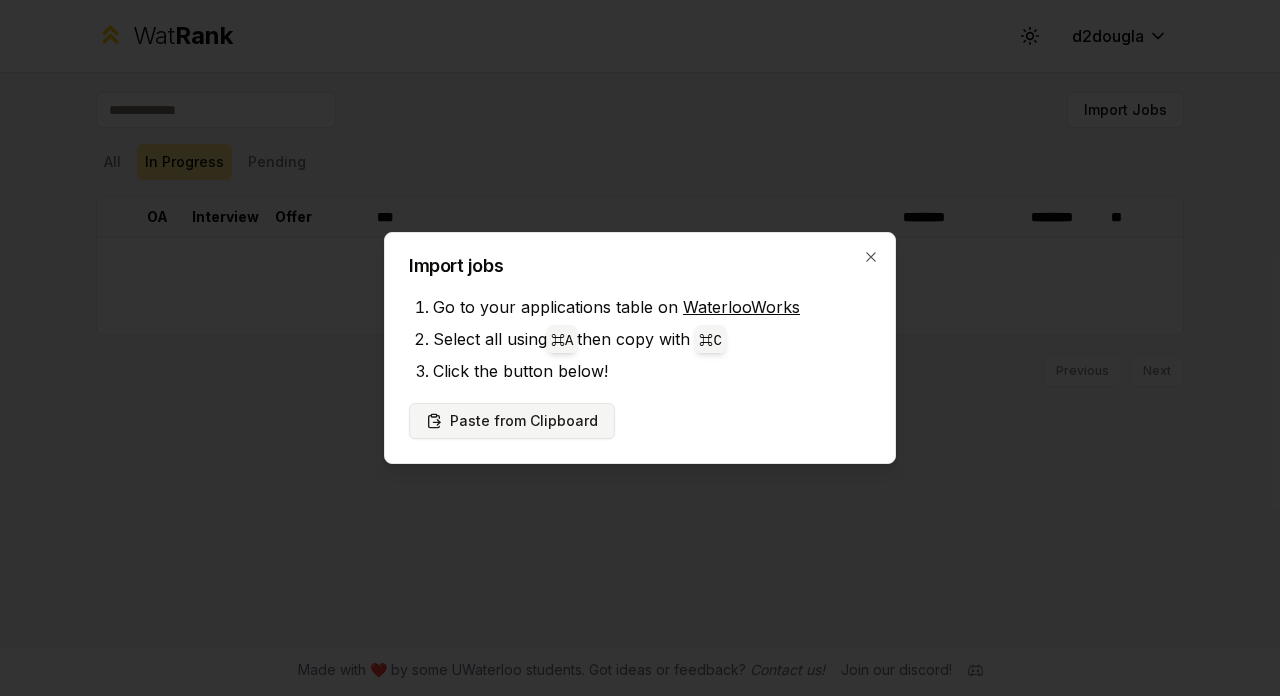 type 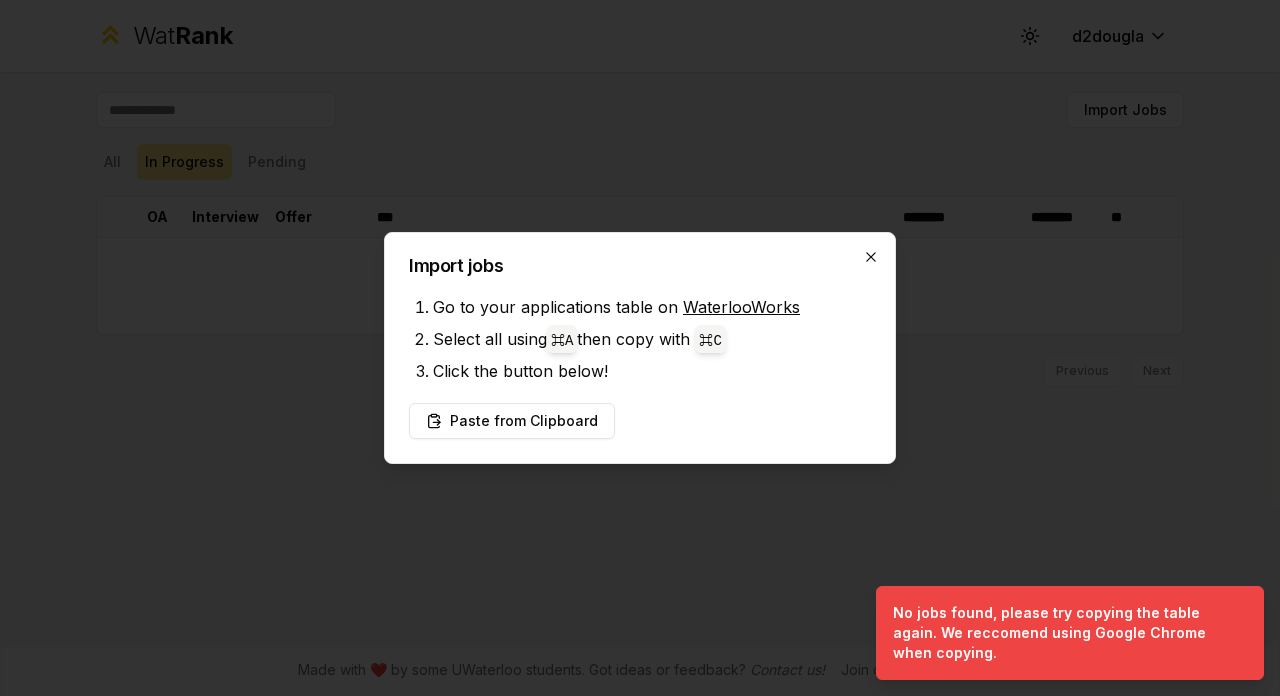click 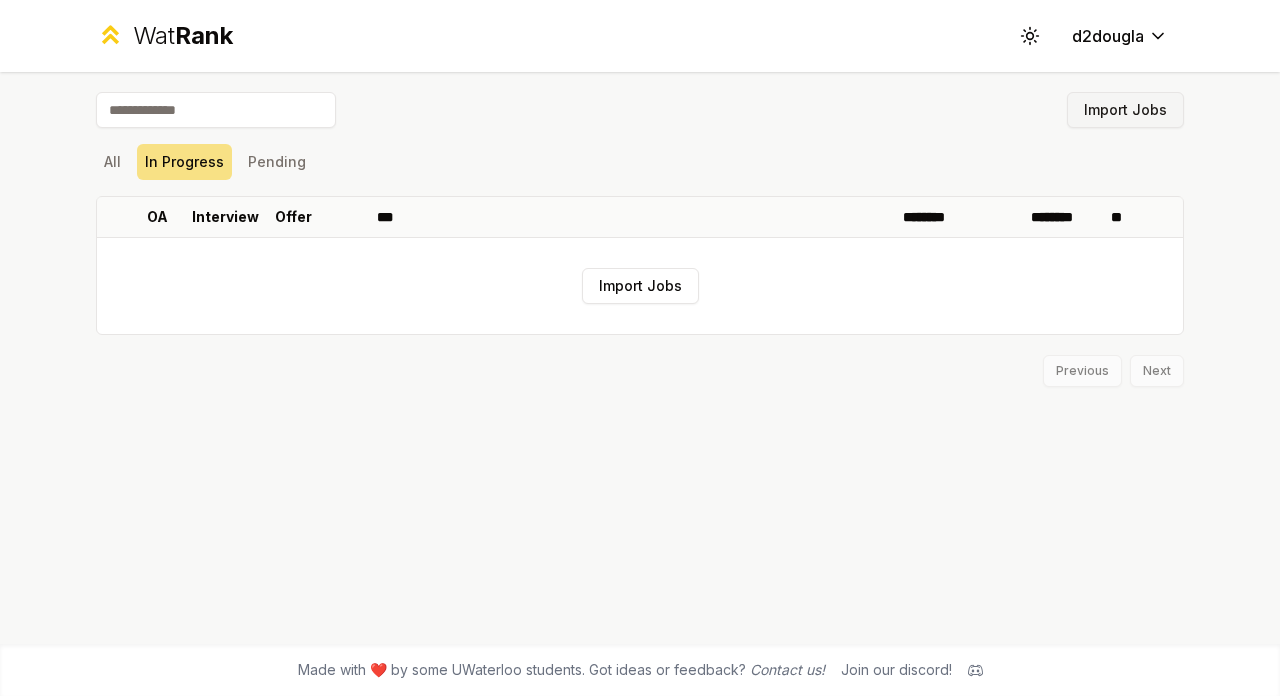 click on "Import Jobs" at bounding box center (1125, 110) 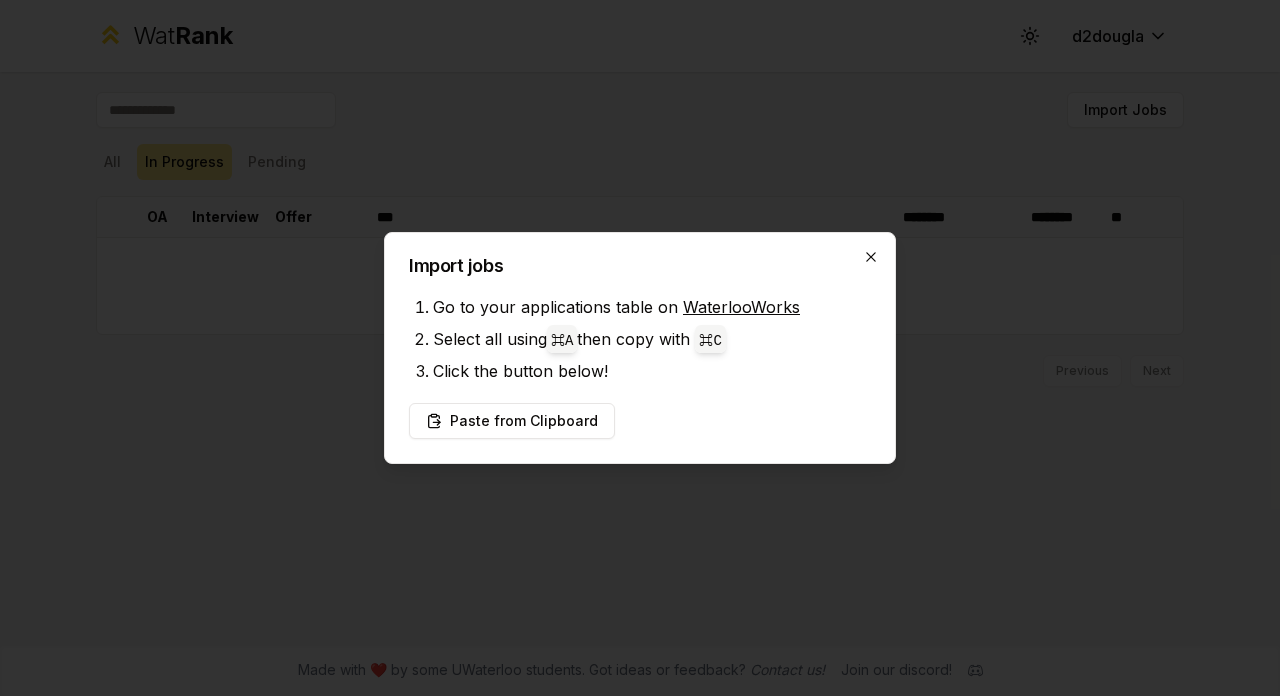 click 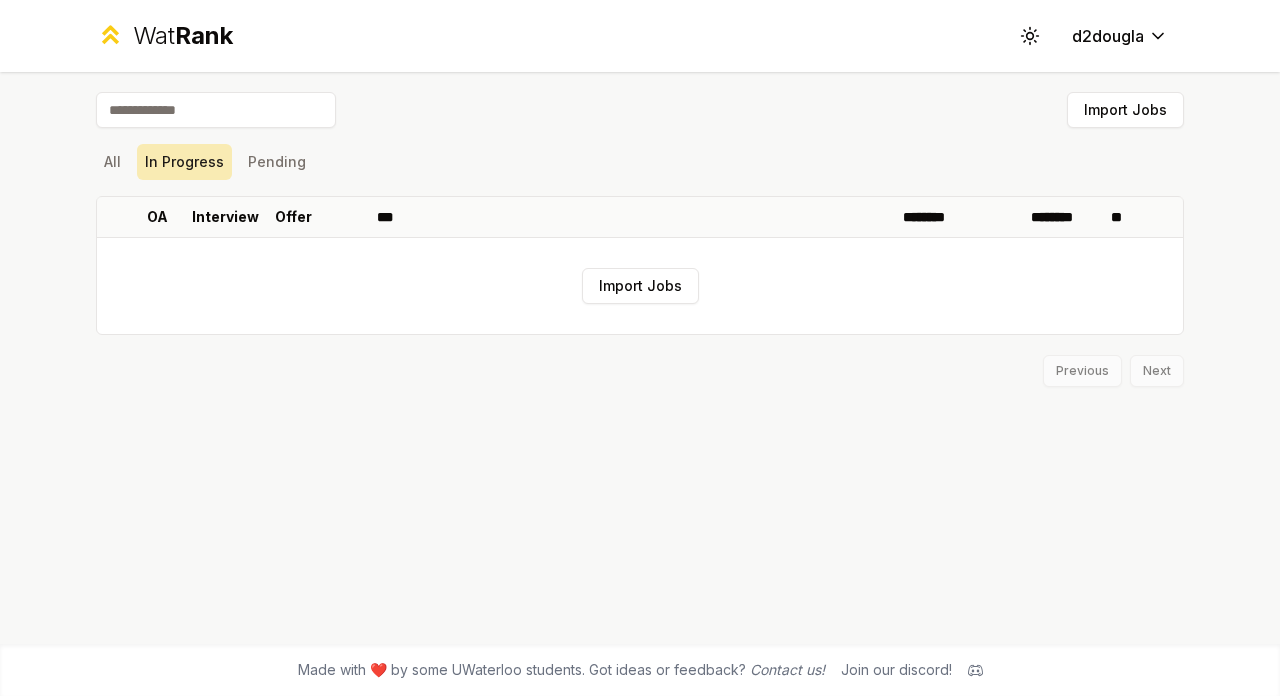 click on "In Progress" at bounding box center [184, 162] 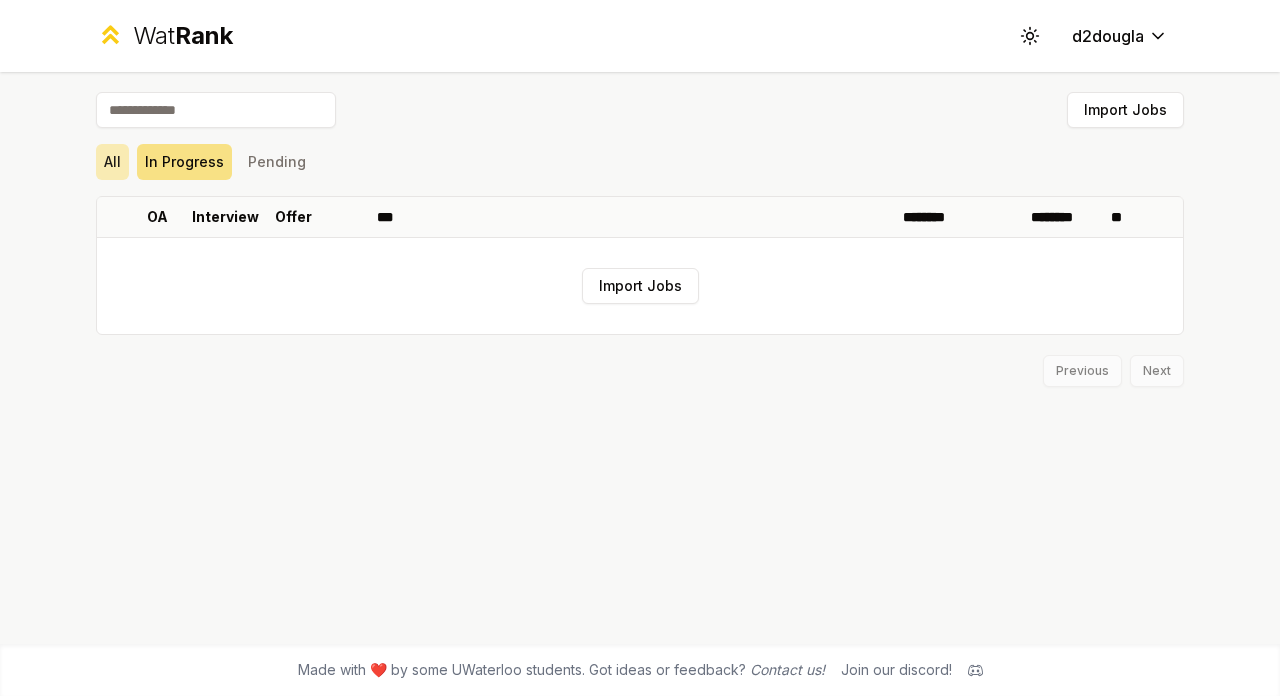 click on "All" at bounding box center (112, 162) 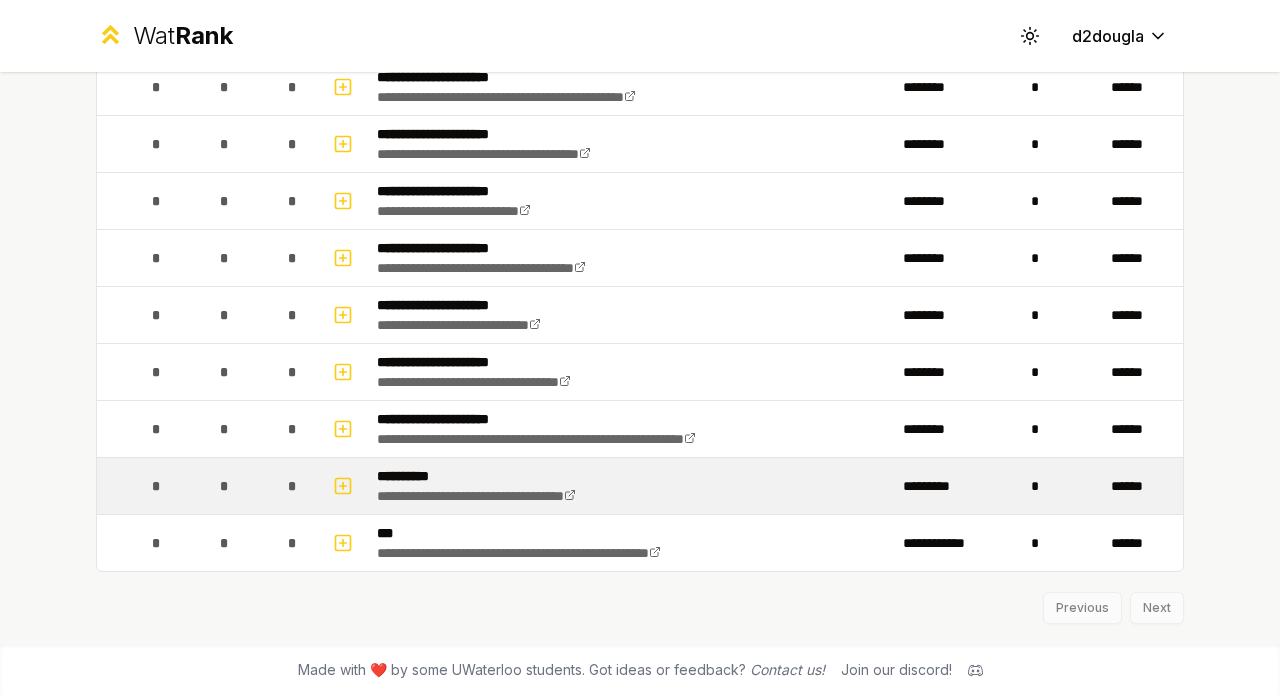 scroll, scrollTop: 1891, scrollLeft: 0, axis: vertical 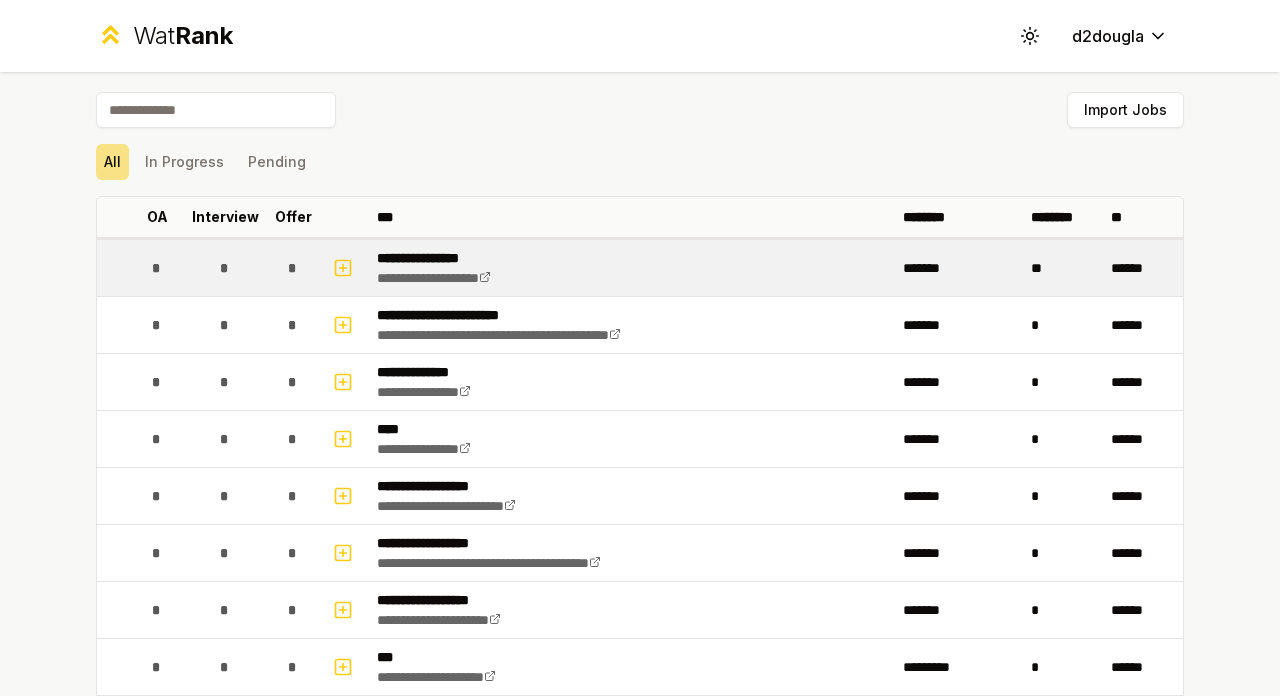 click on "*" at bounding box center [293, 268] 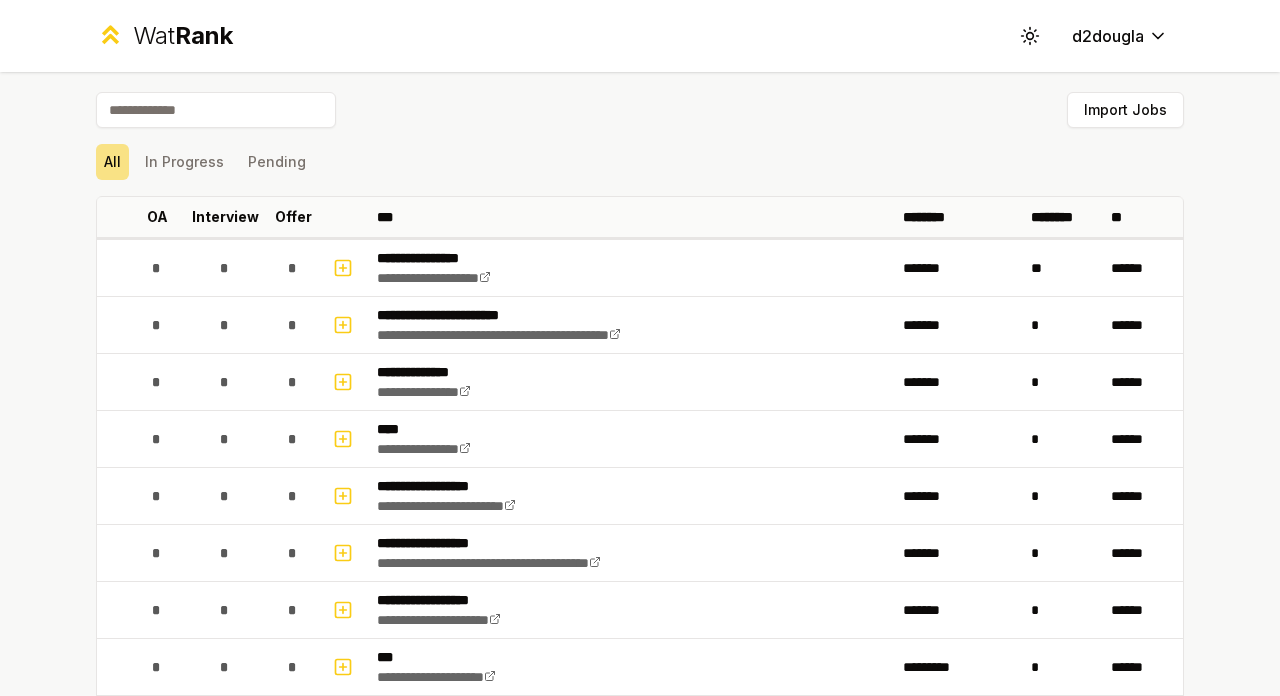 click at bounding box center [216, 110] 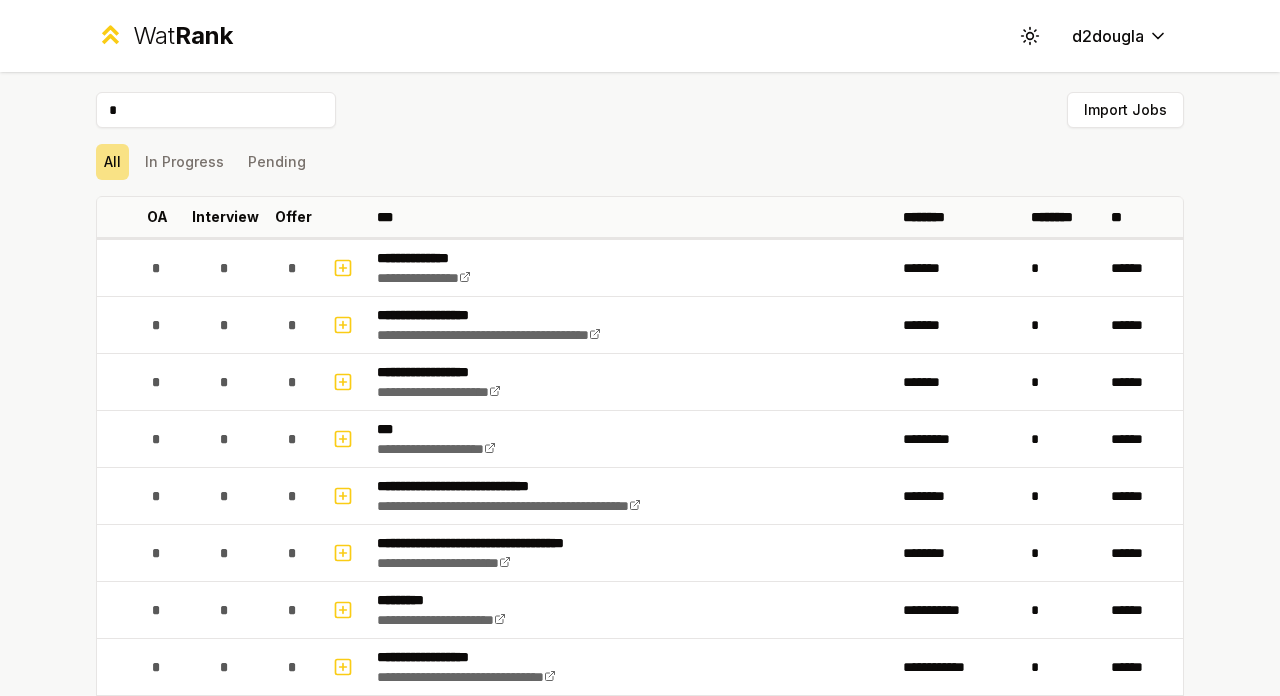 type on "*" 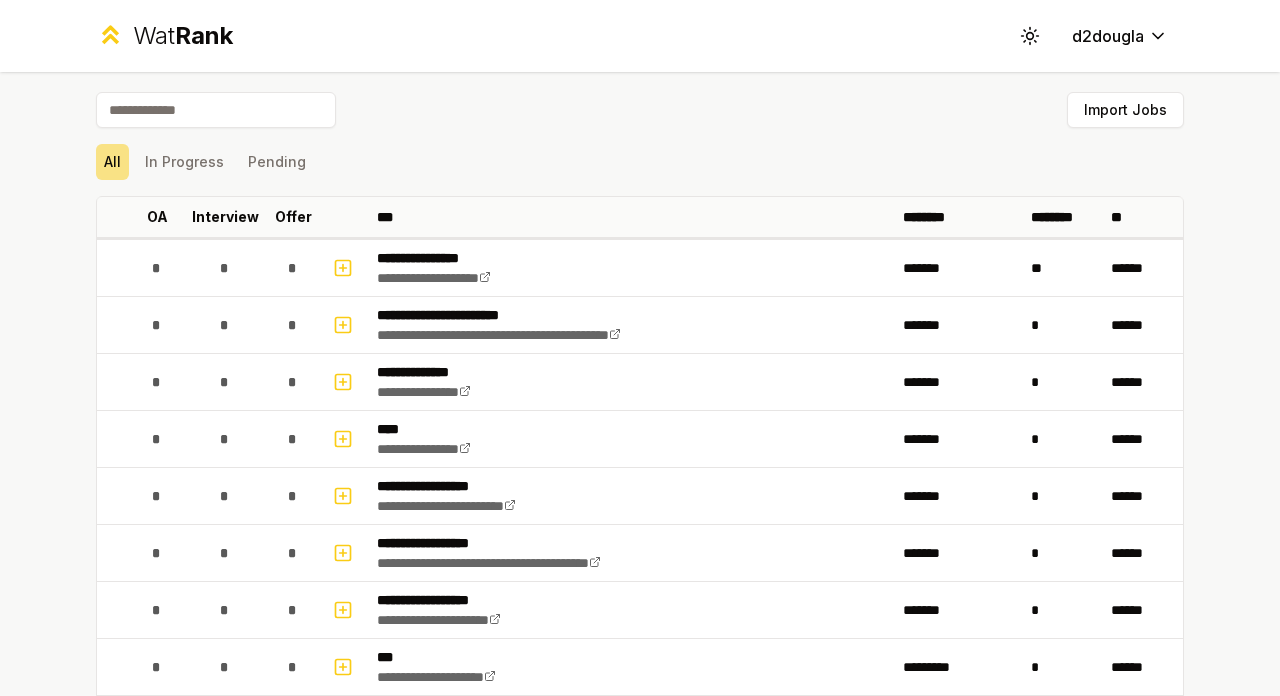 type on "*" 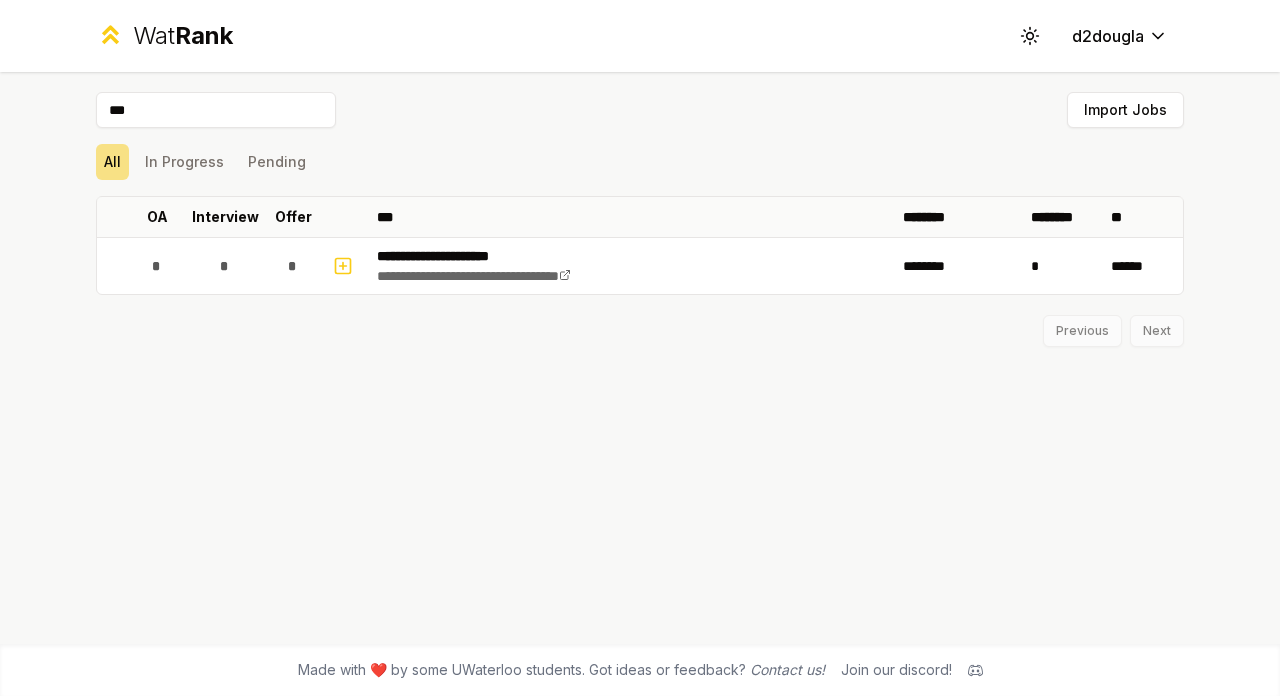 type on "***" 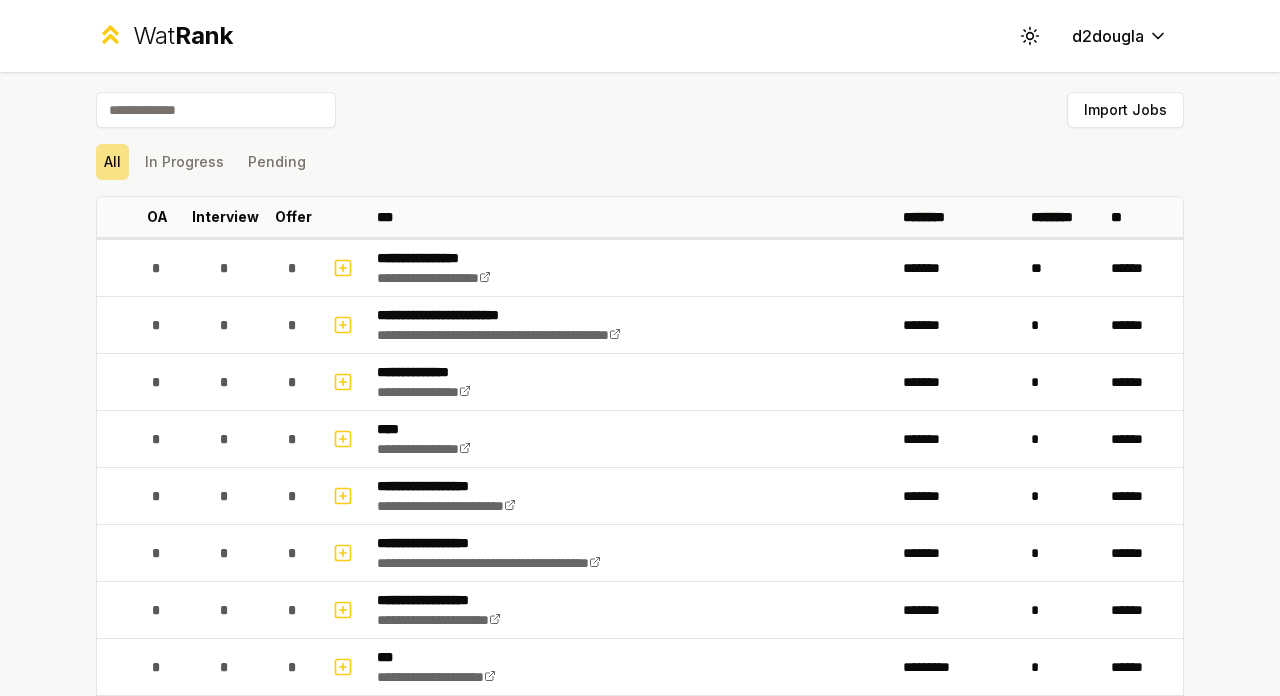 scroll, scrollTop: 0, scrollLeft: 0, axis: both 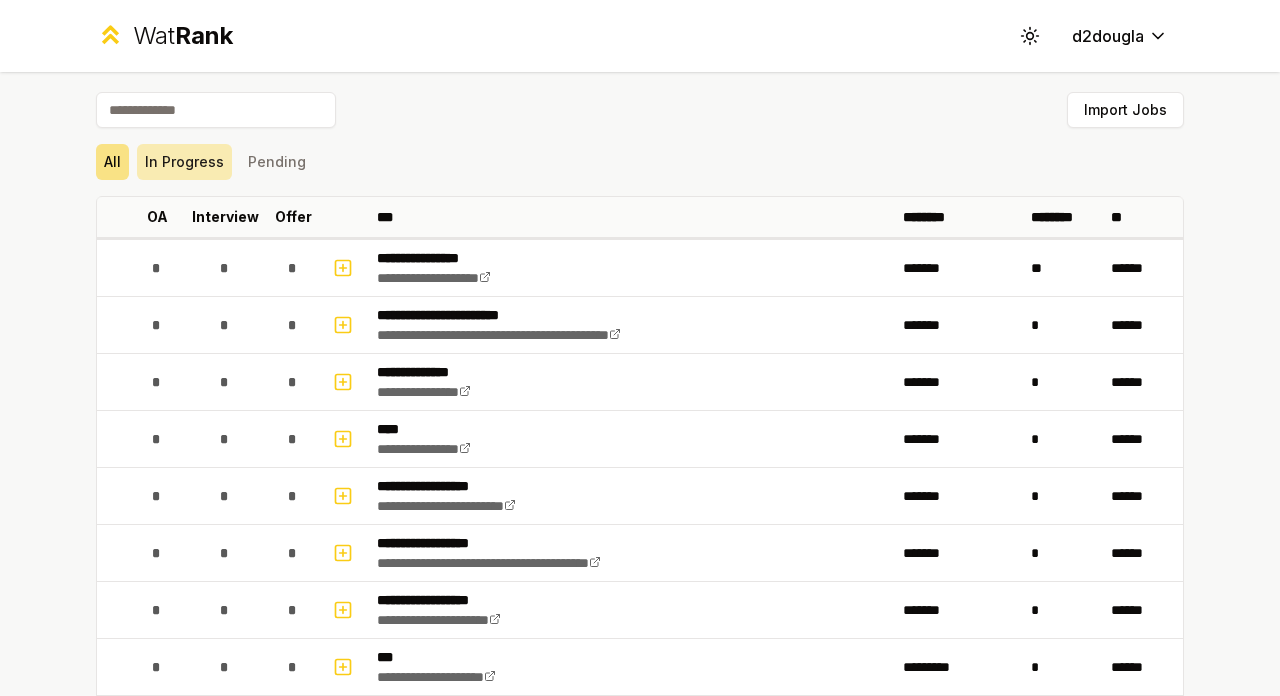 click on "In Progress" at bounding box center [184, 162] 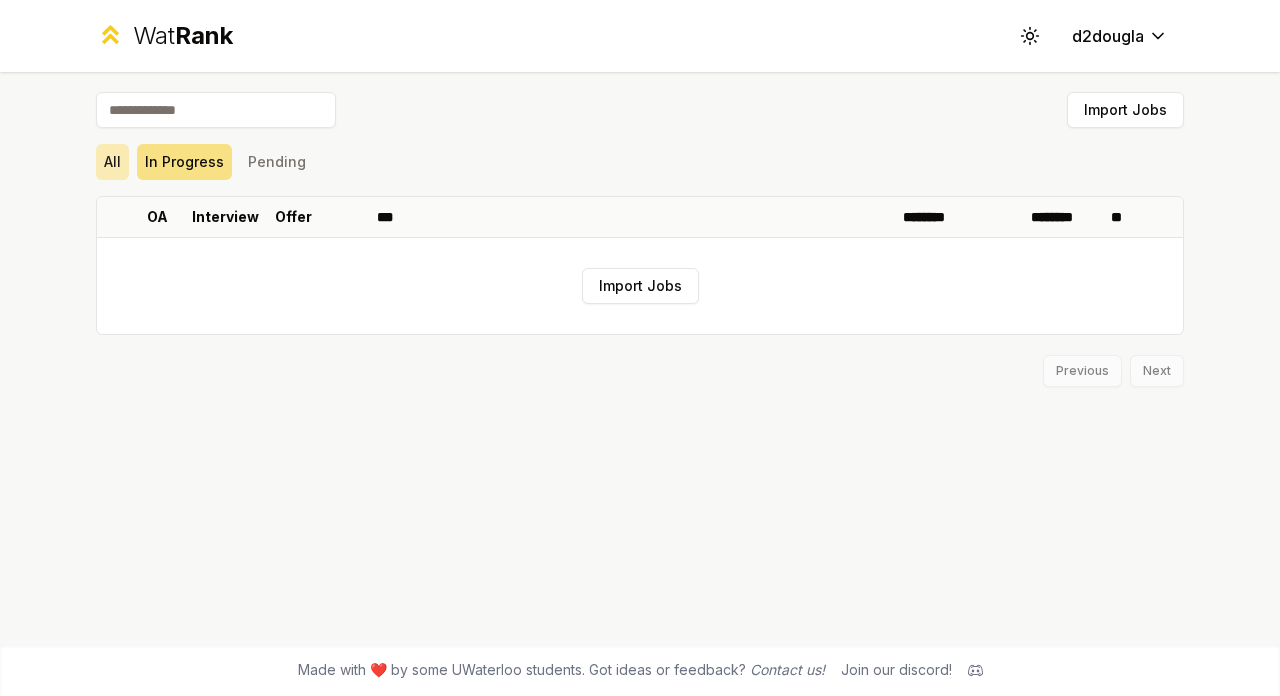 click on "All" at bounding box center (112, 162) 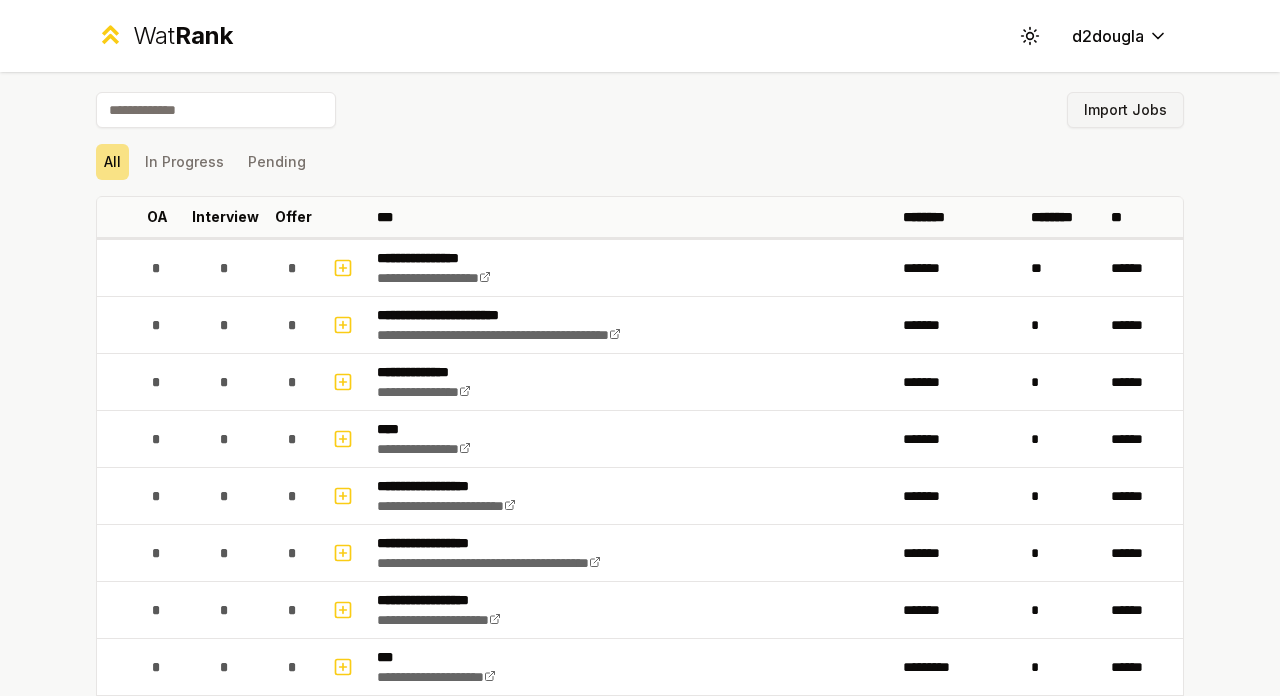 click on "Import Jobs" at bounding box center [1125, 110] 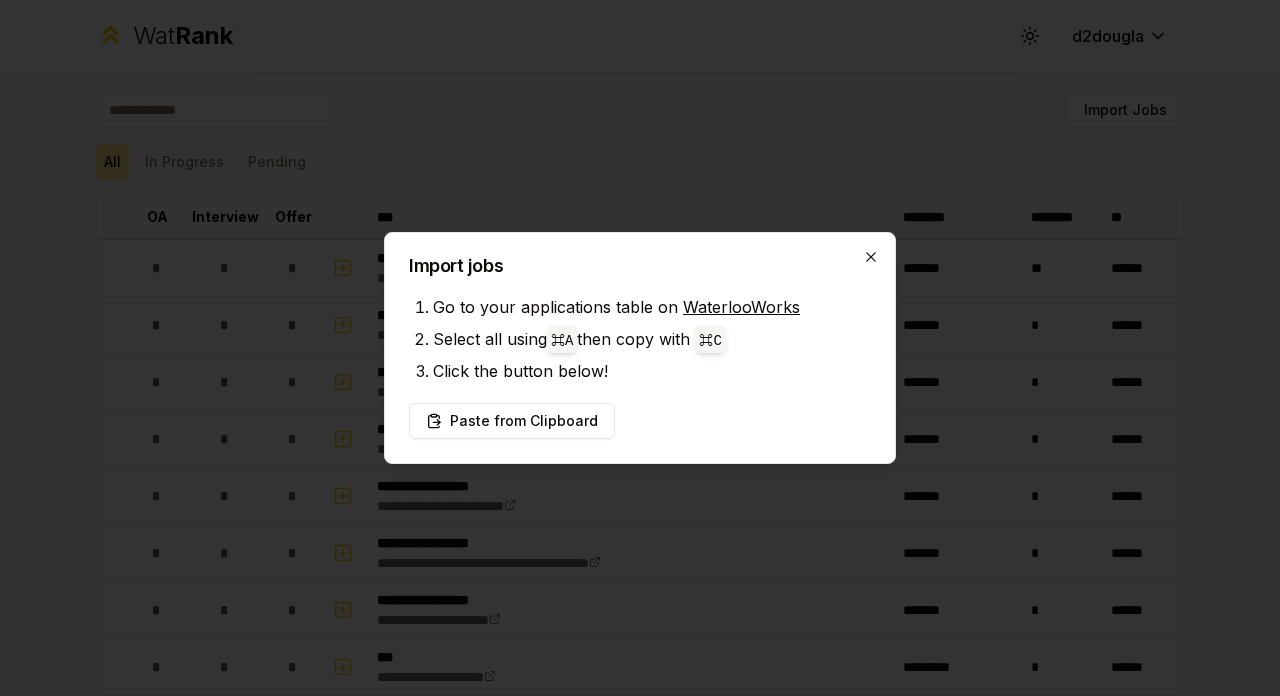 click 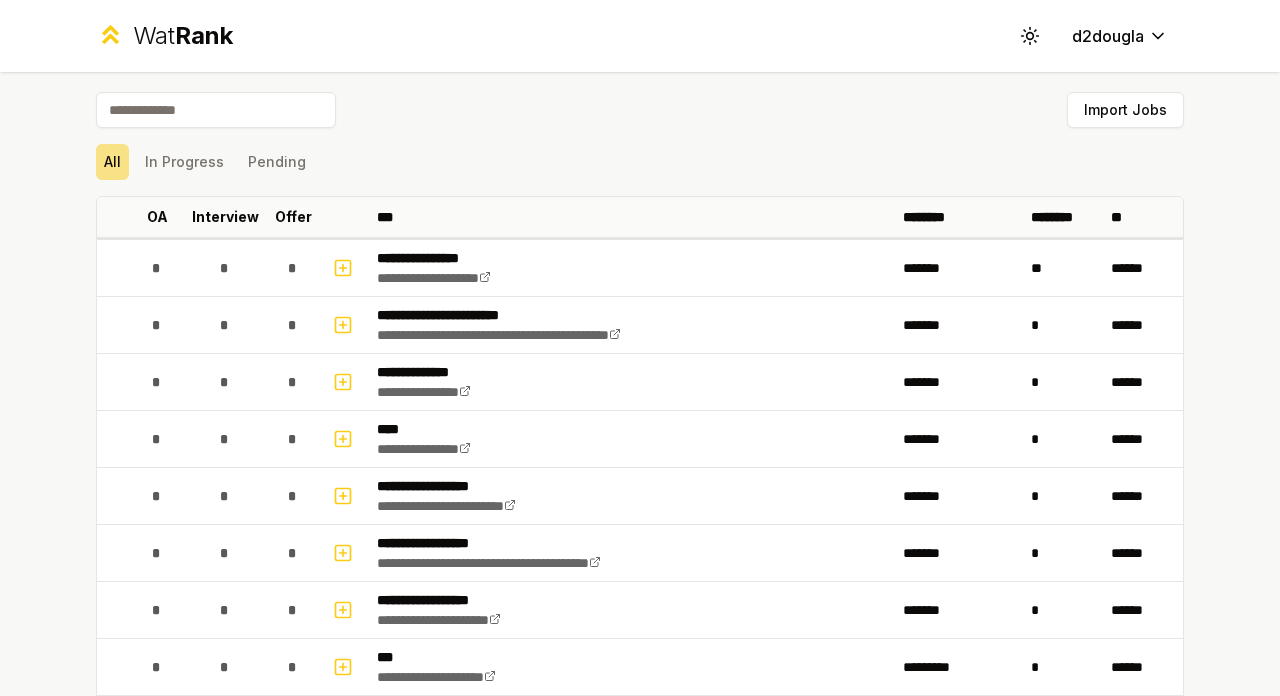 scroll, scrollTop: 0, scrollLeft: 0, axis: both 